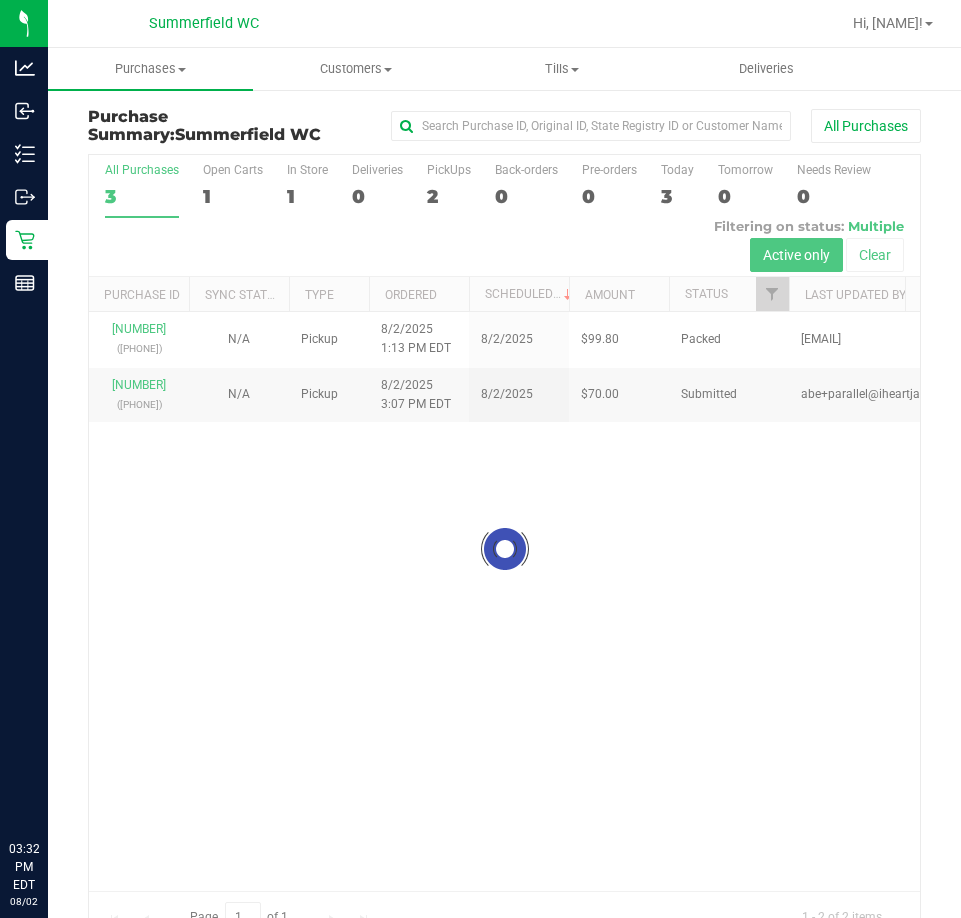 scroll, scrollTop: 0, scrollLeft: 0, axis: both 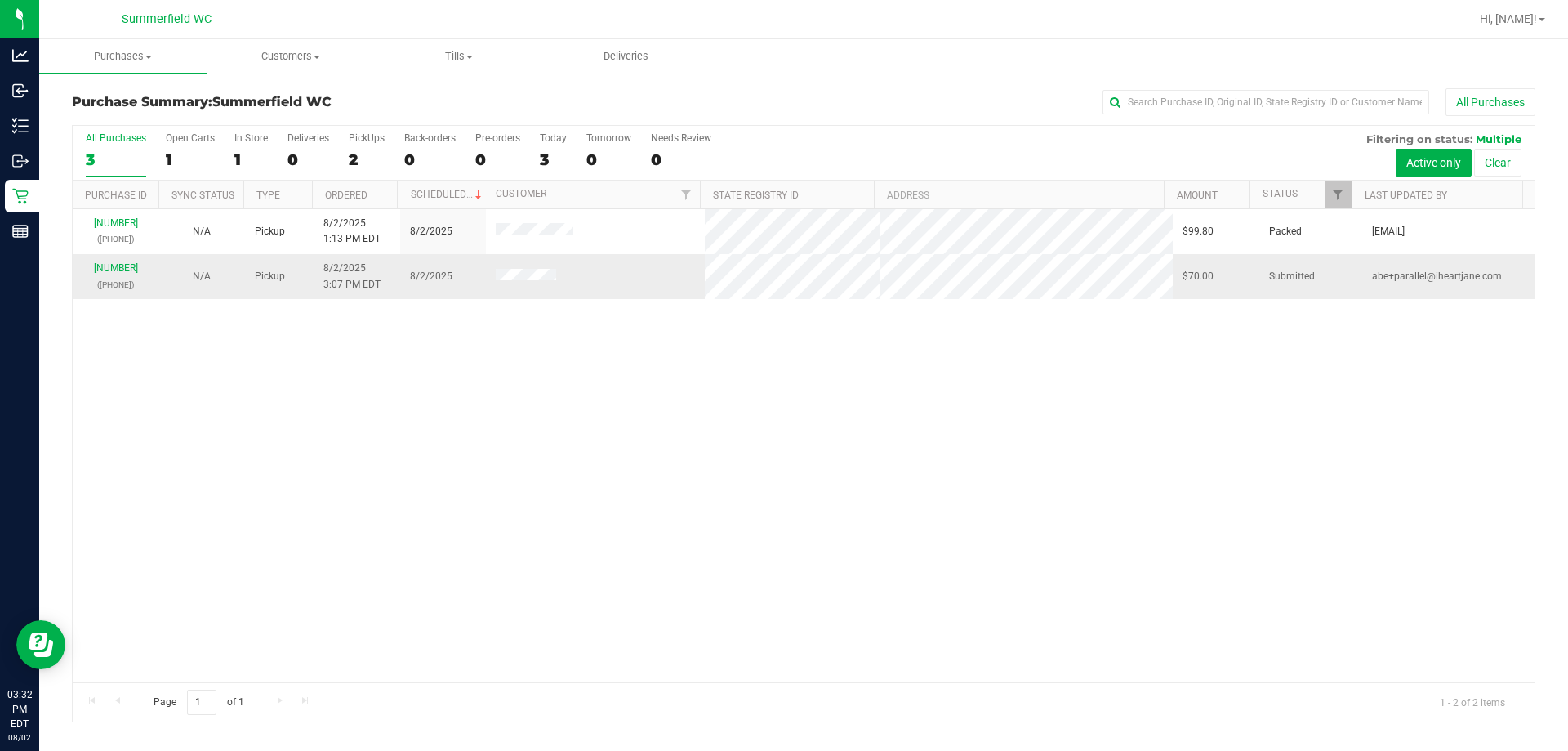 click on "[NUMBER]
([PHONE])" at bounding box center [115, 276] 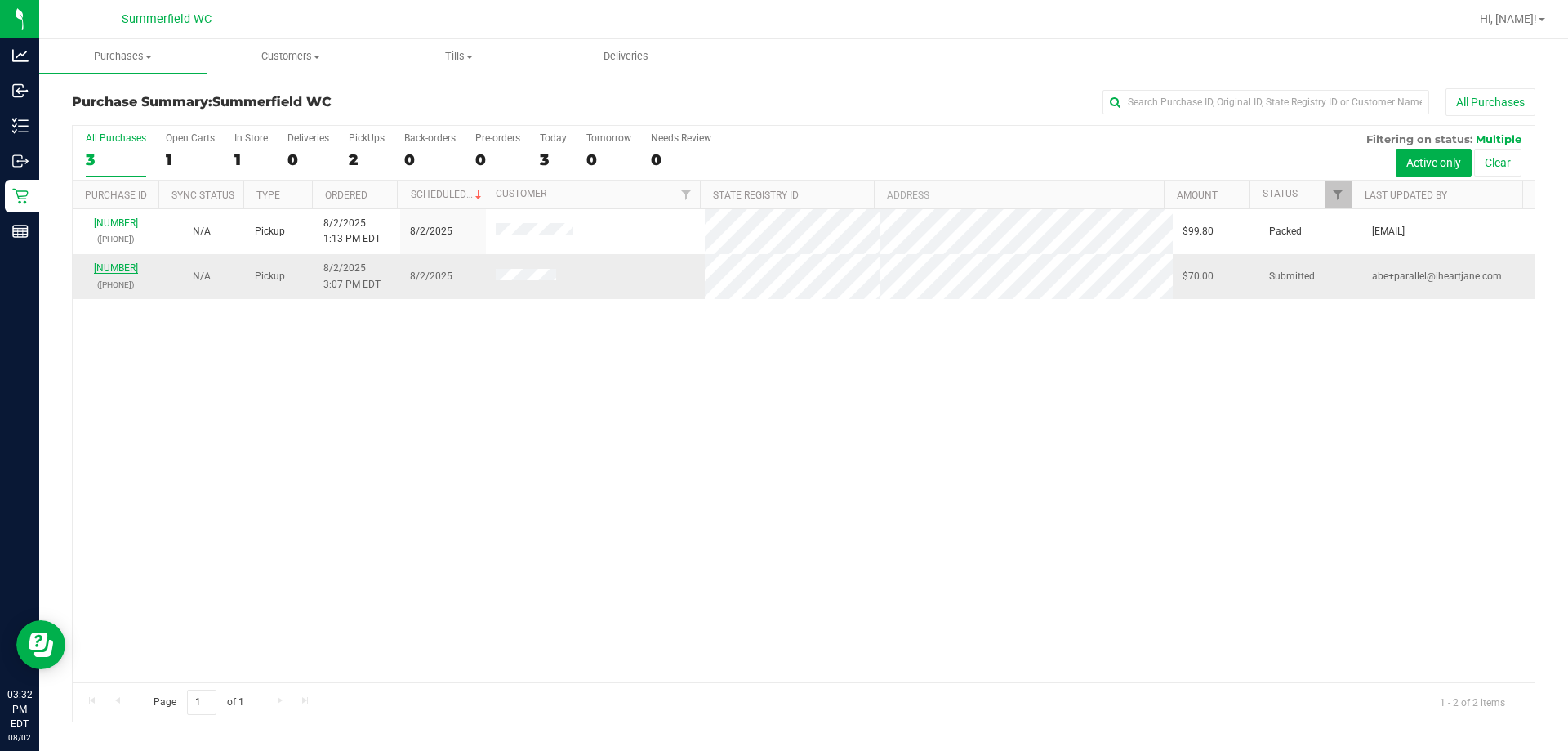 click on "[NUMBER]" at bounding box center (116, 268) 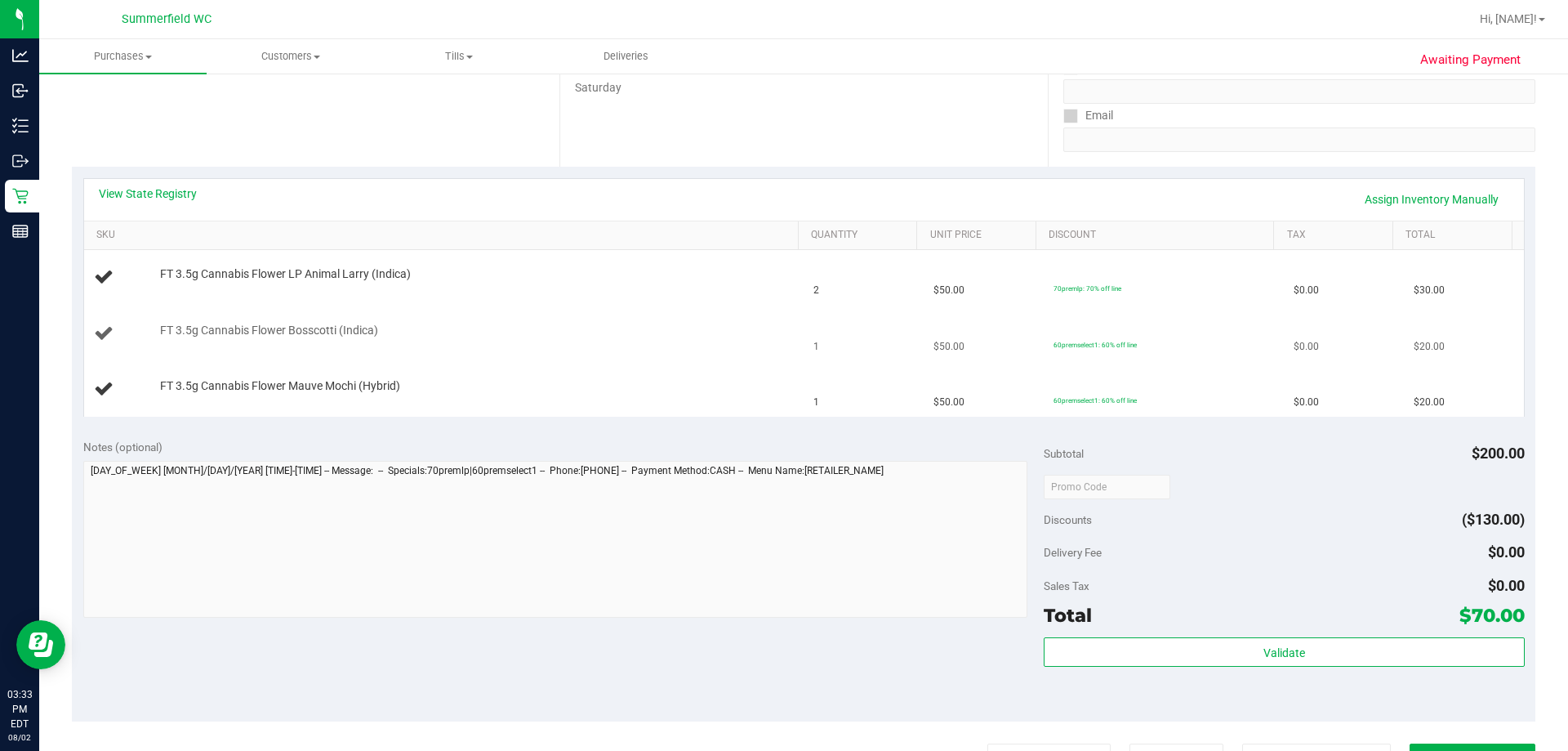 scroll, scrollTop: 245, scrollLeft: 0, axis: vertical 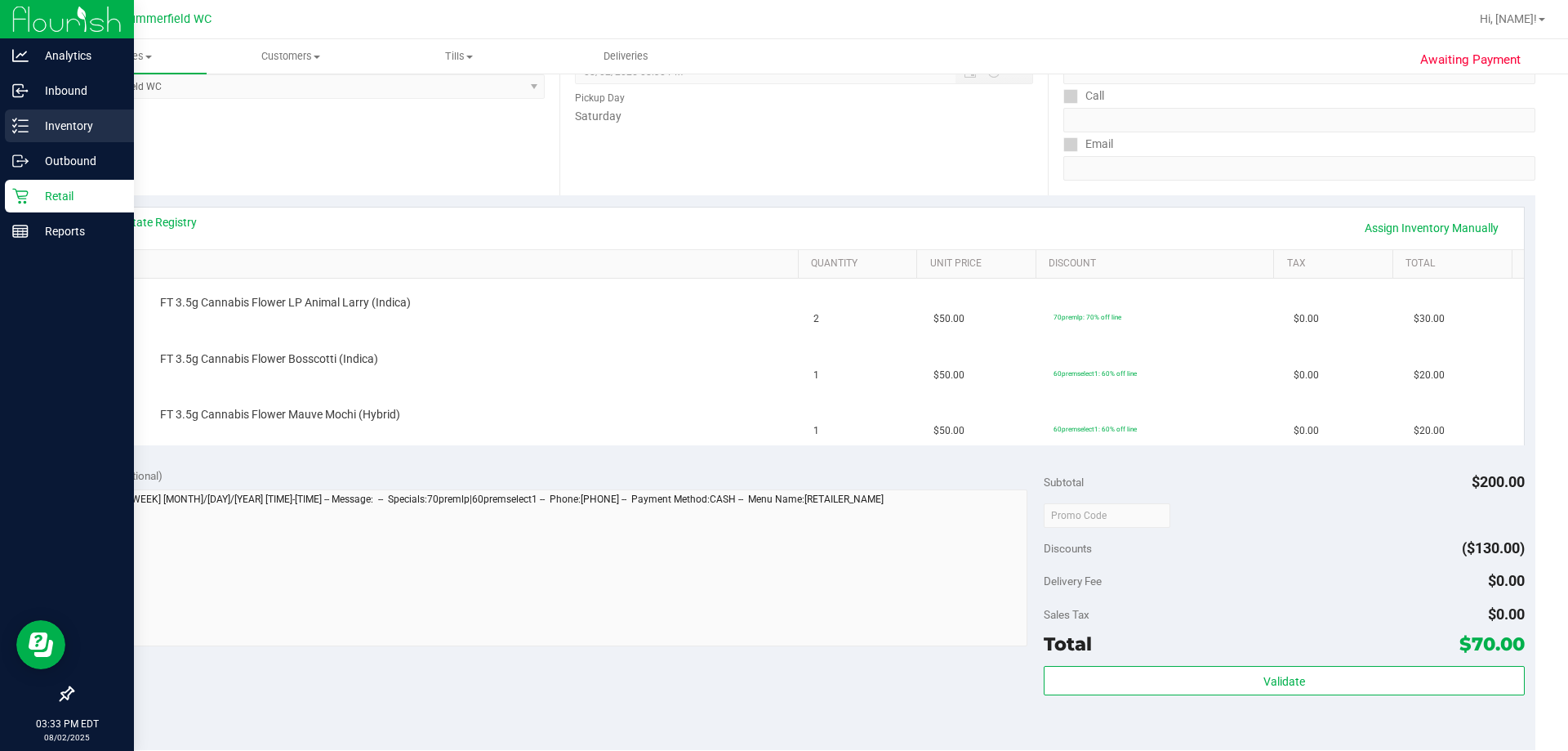 click 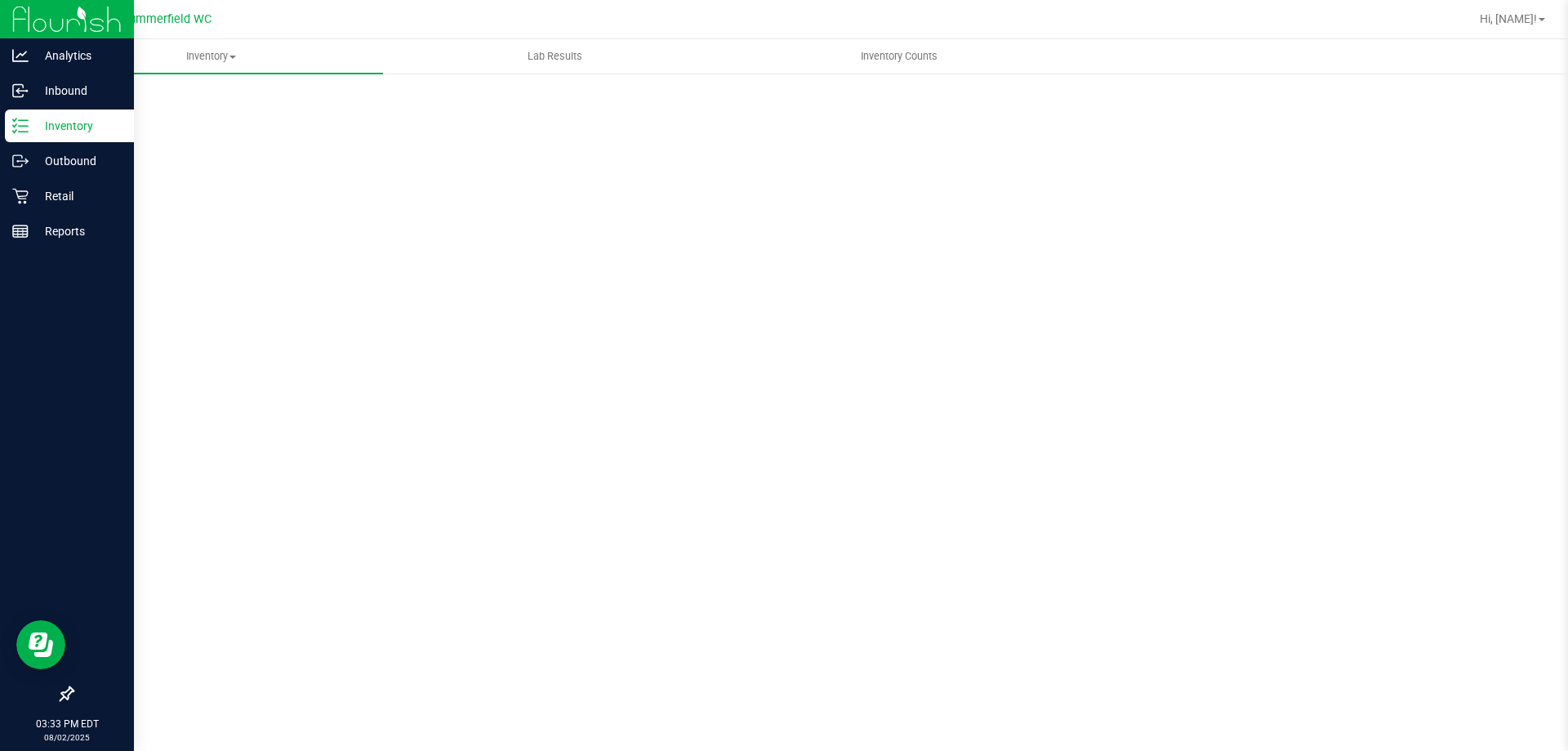 scroll, scrollTop: 0, scrollLeft: 0, axis: both 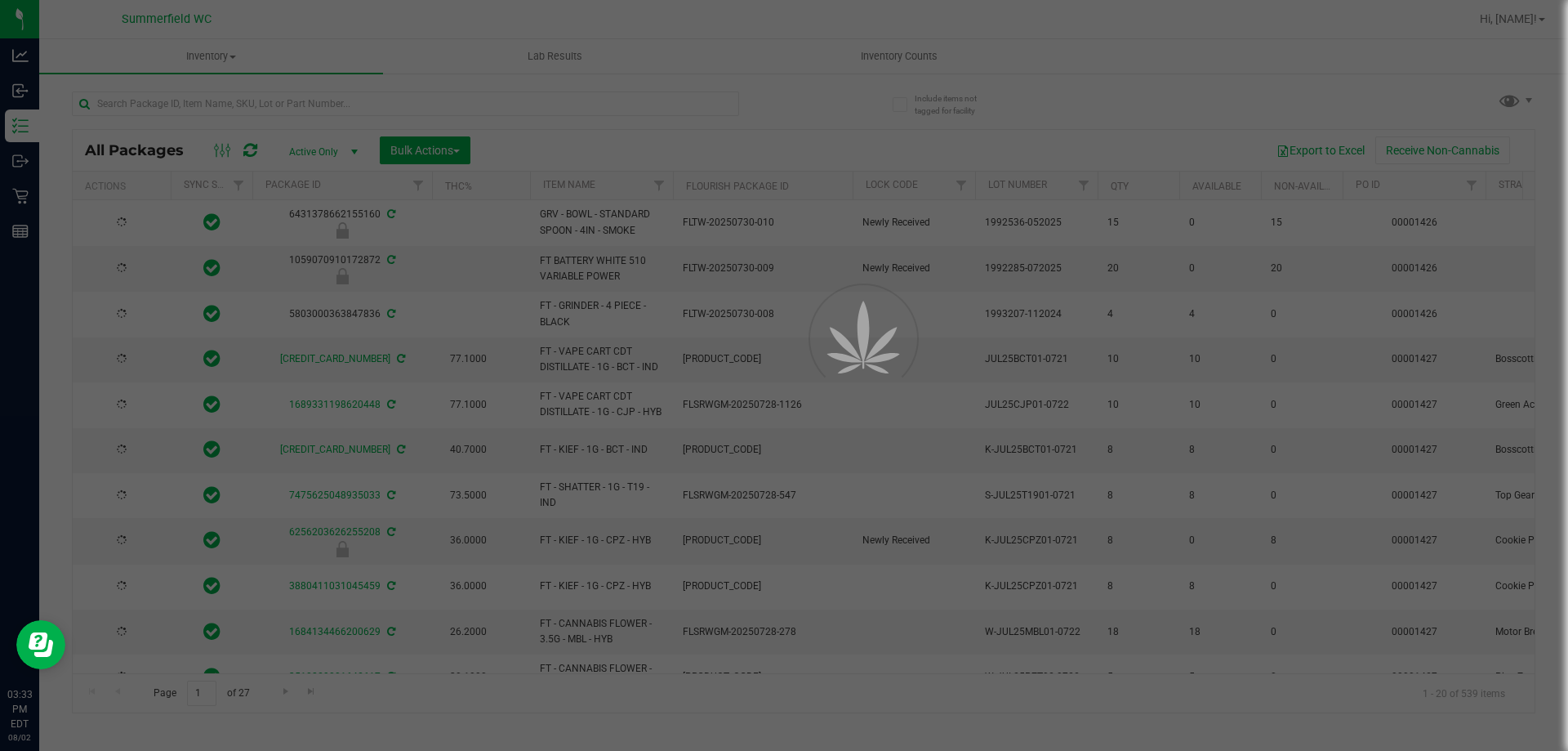 click at bounding box center [784, 375] 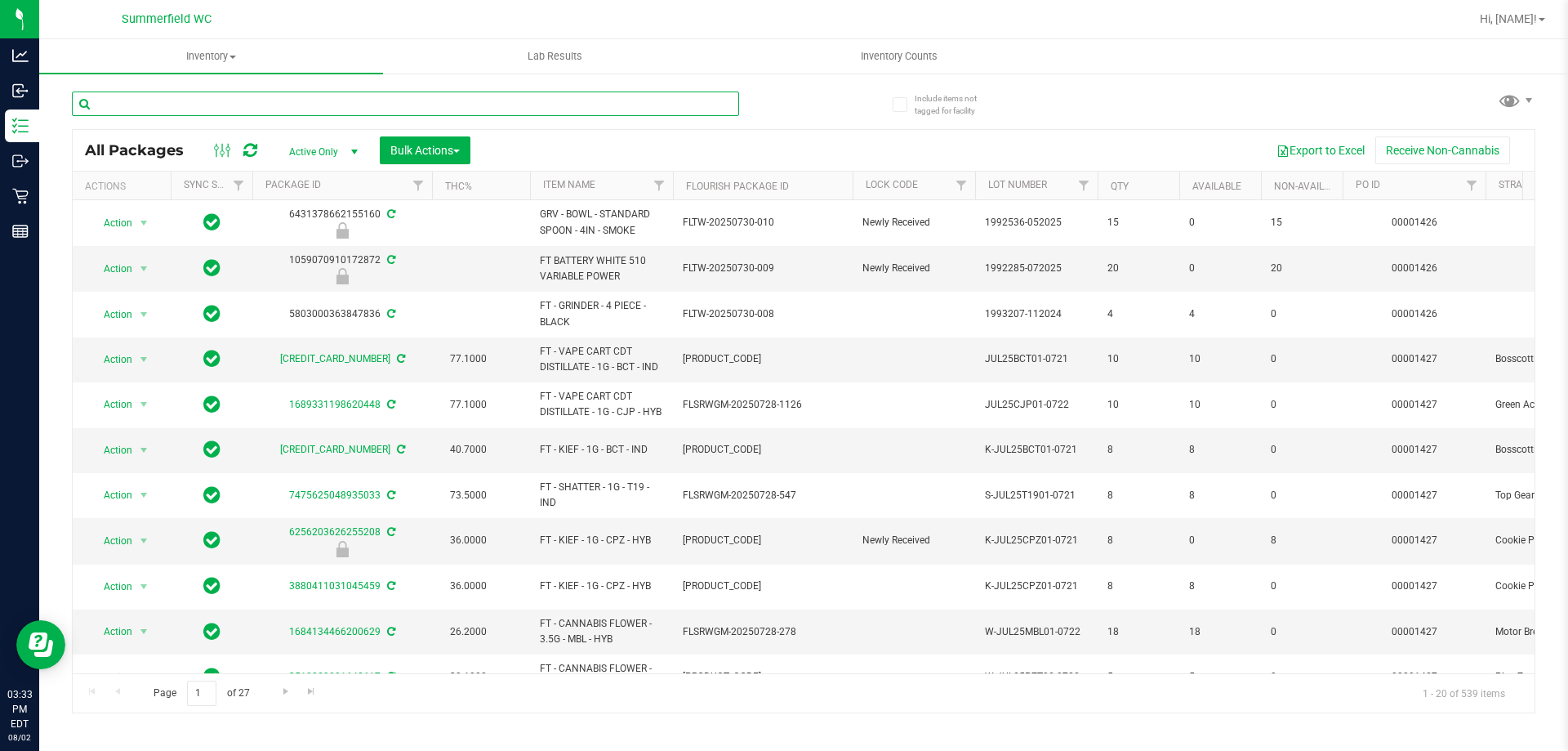 click at bounding box center [405, 104] 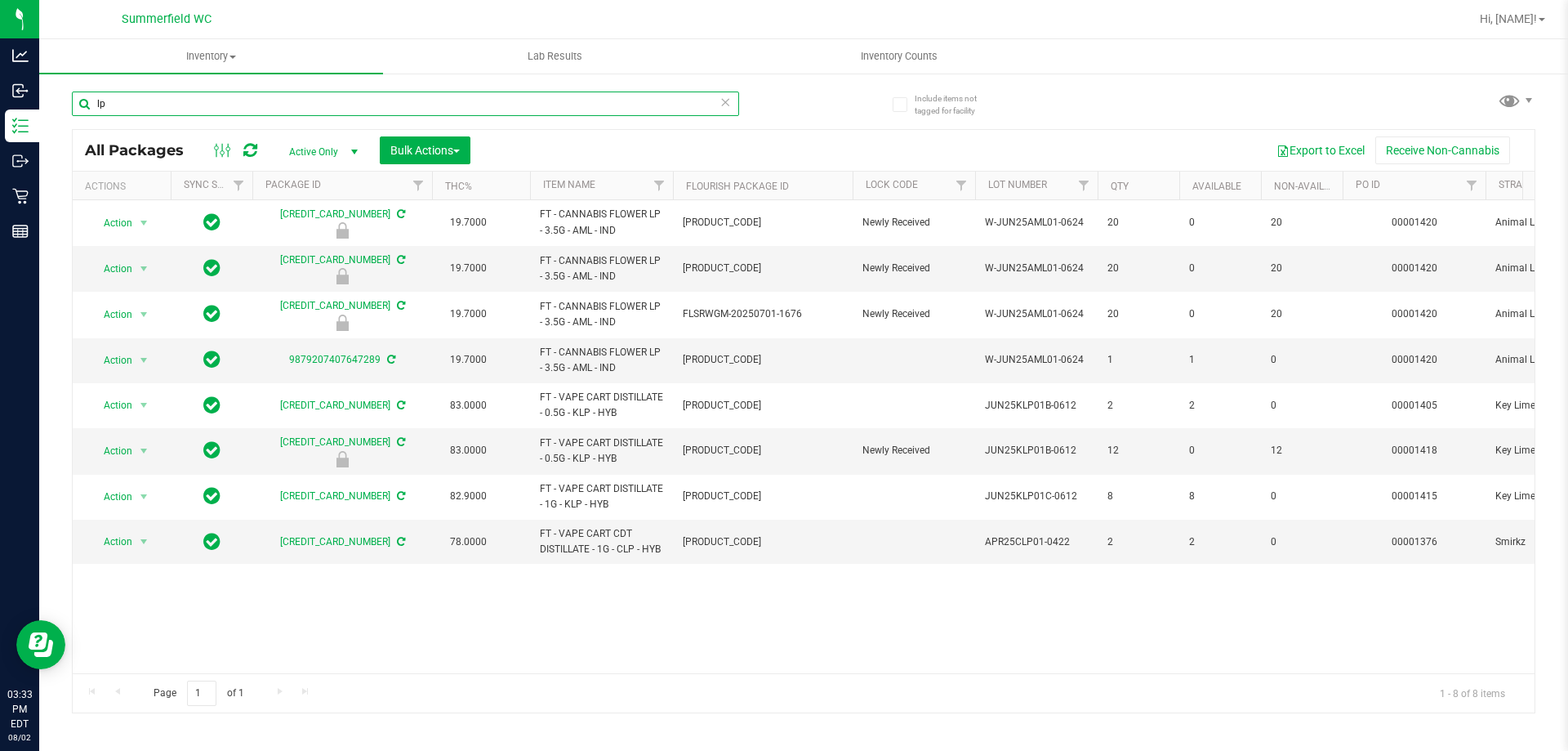 type on "lp" 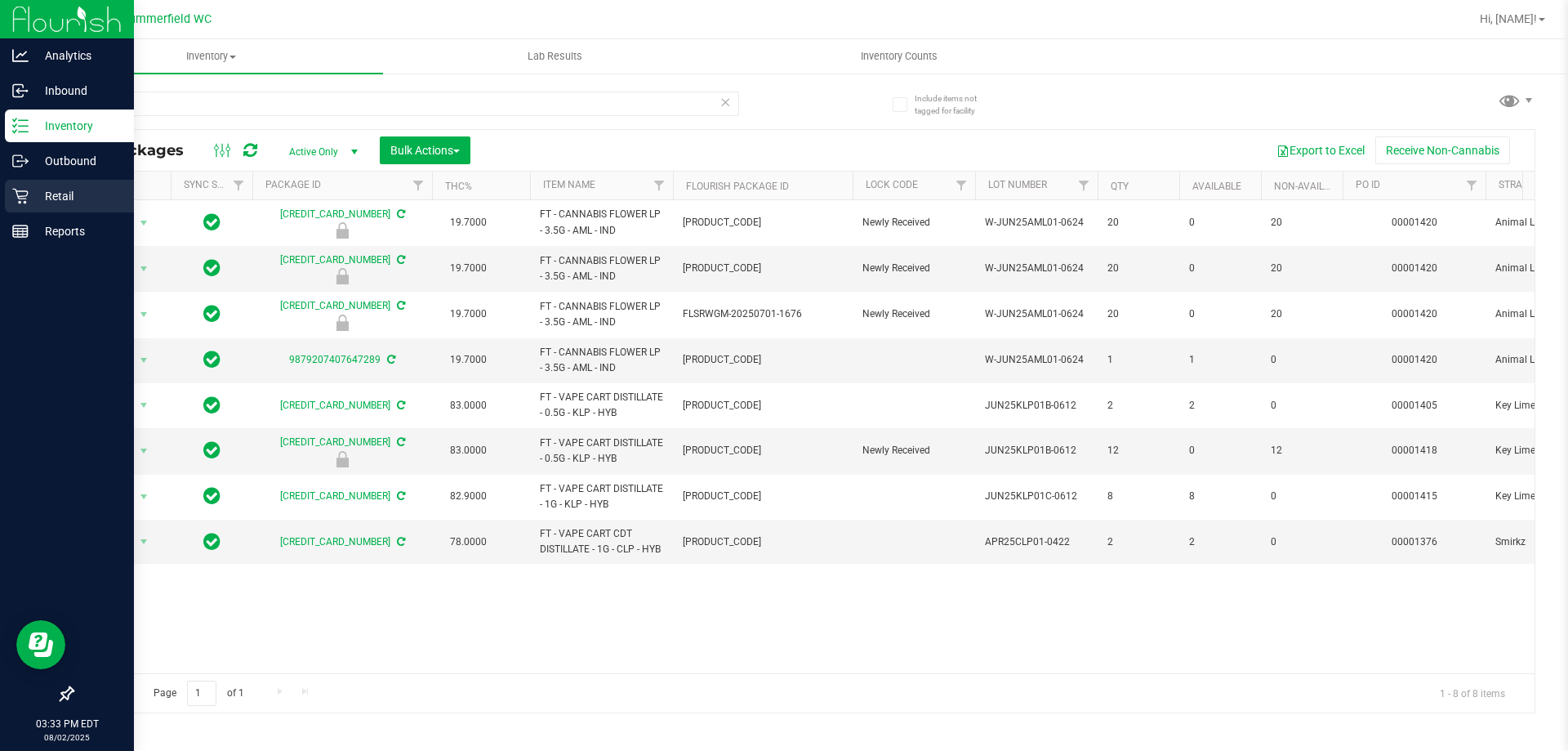 click on "Retail" at bounding box center [78, 196] 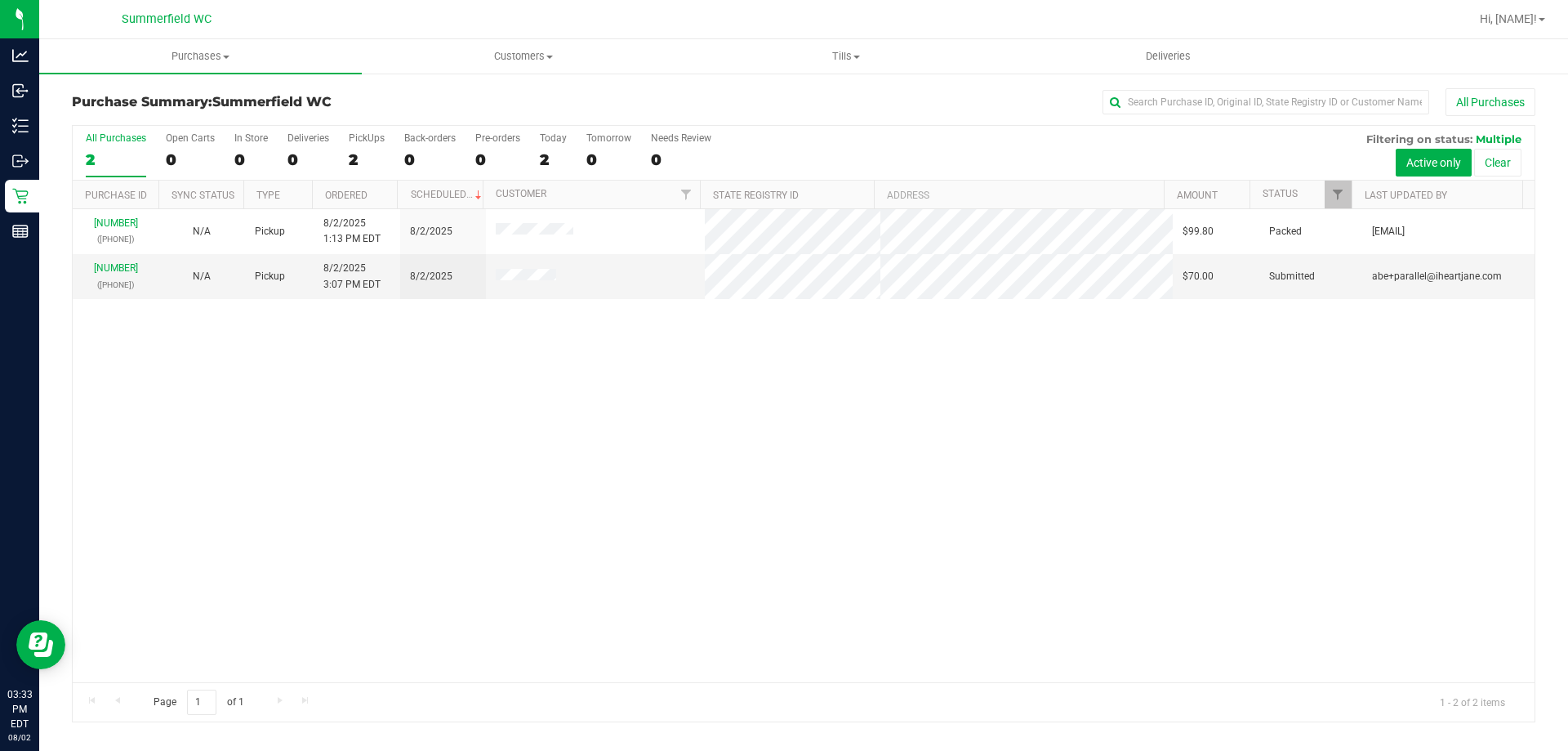 drag, startPoint x: 537, startPoint y: 498, endPoint x: 245, endPoint y: 378, distance: 315.69606 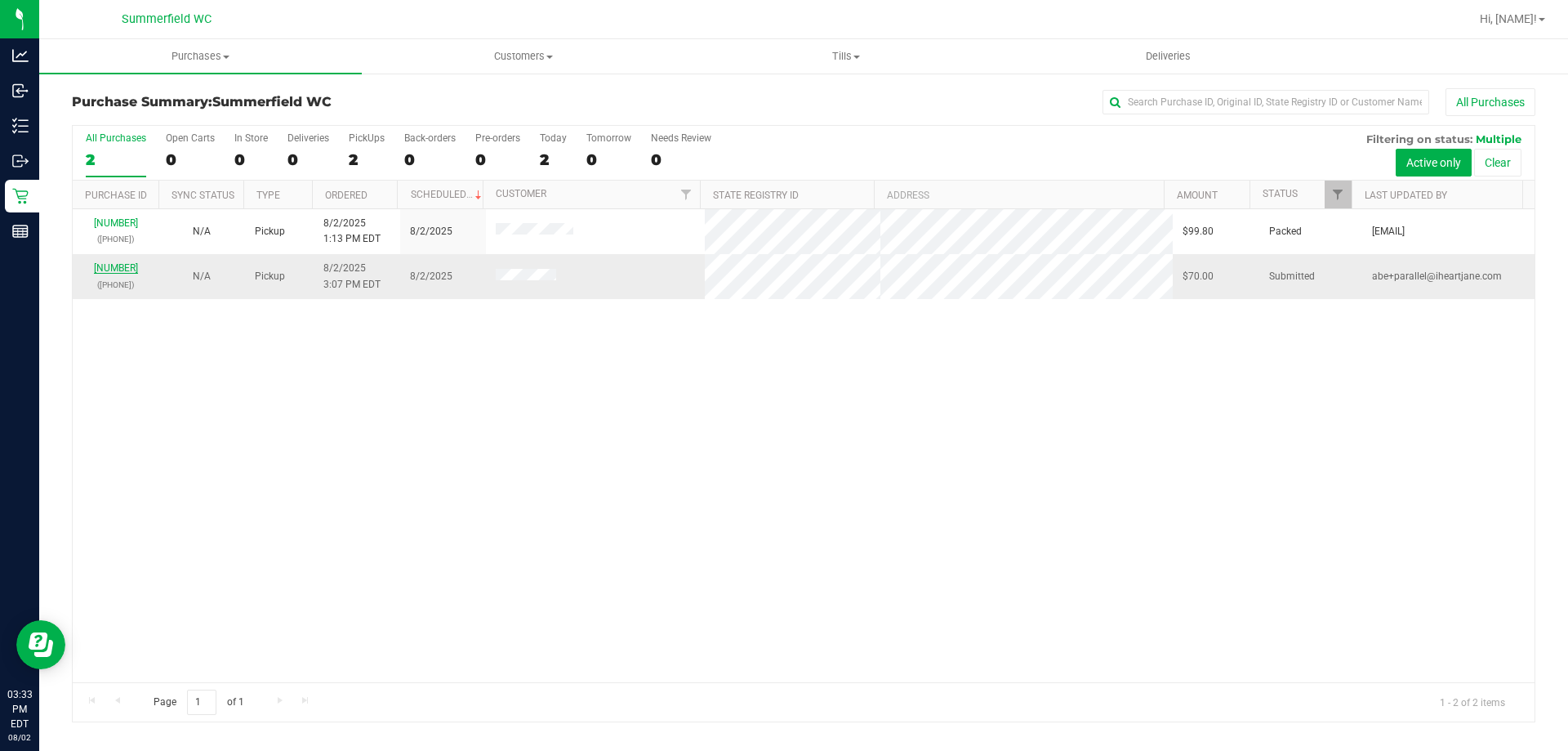 click on "[NUMBER]" at bounding box center [116, 268] 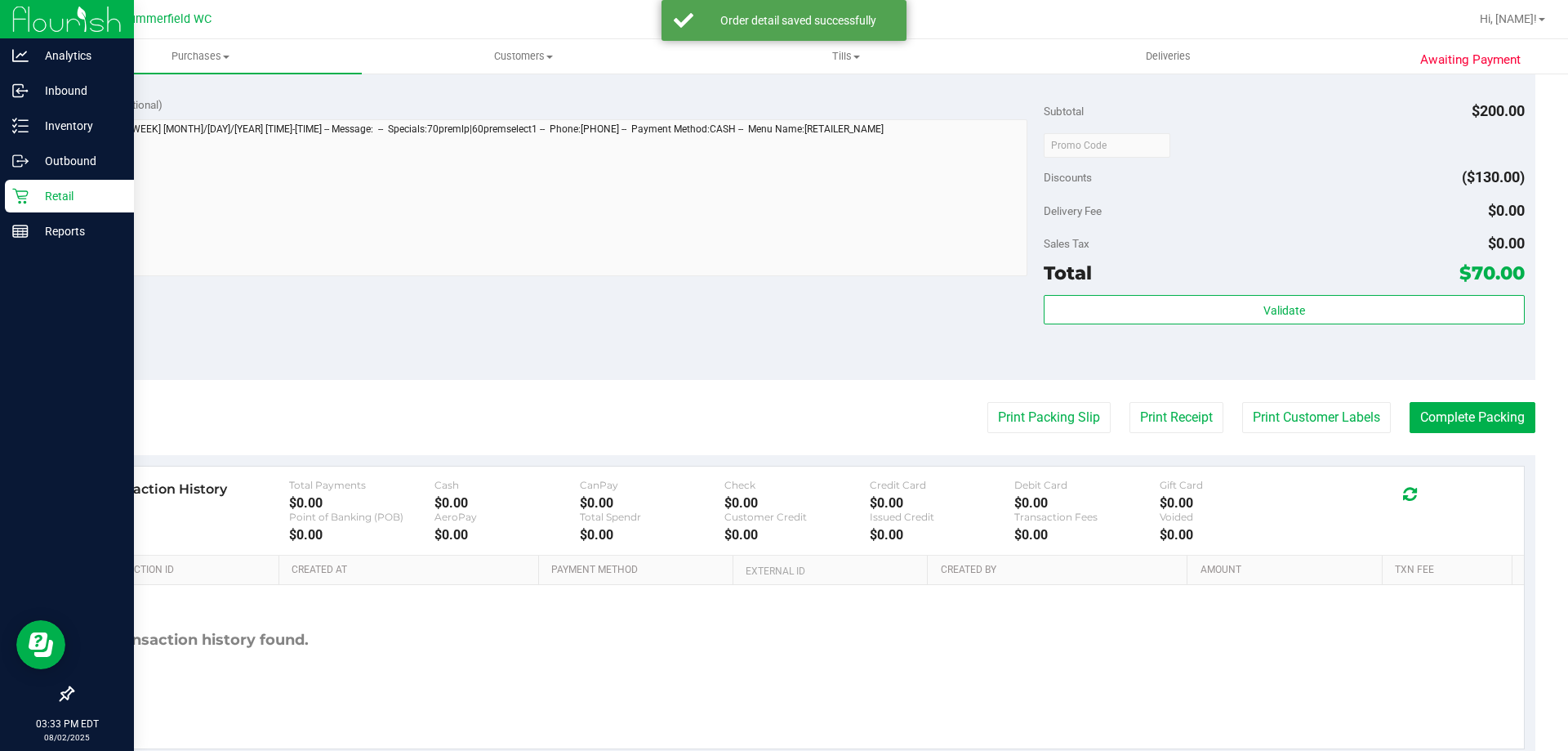 scroll, scrollTop: 775, scrollLeft: 0, axis: vertical 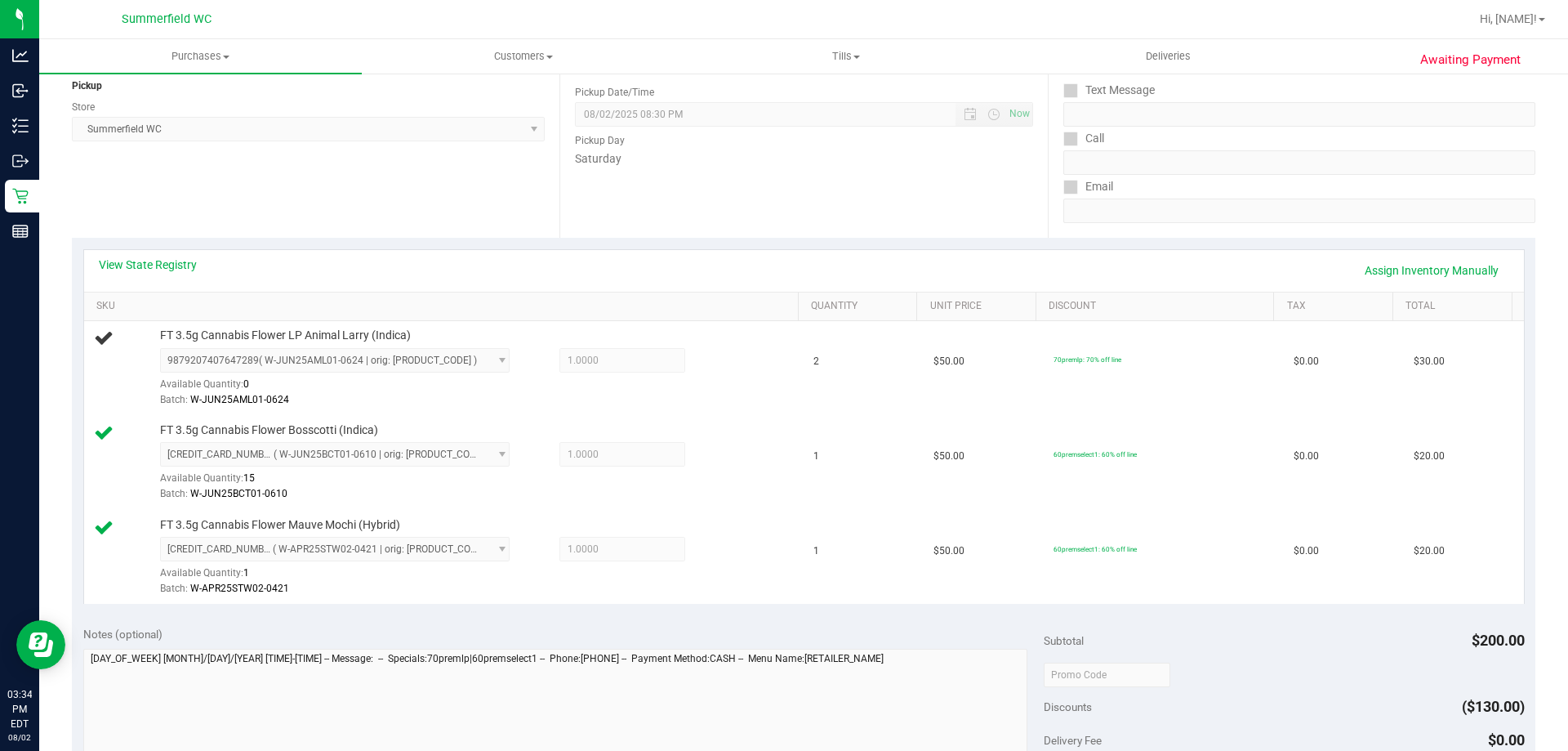 click on "View State Registry
Assign Inventory Manually" at bounding box center [804, 270] 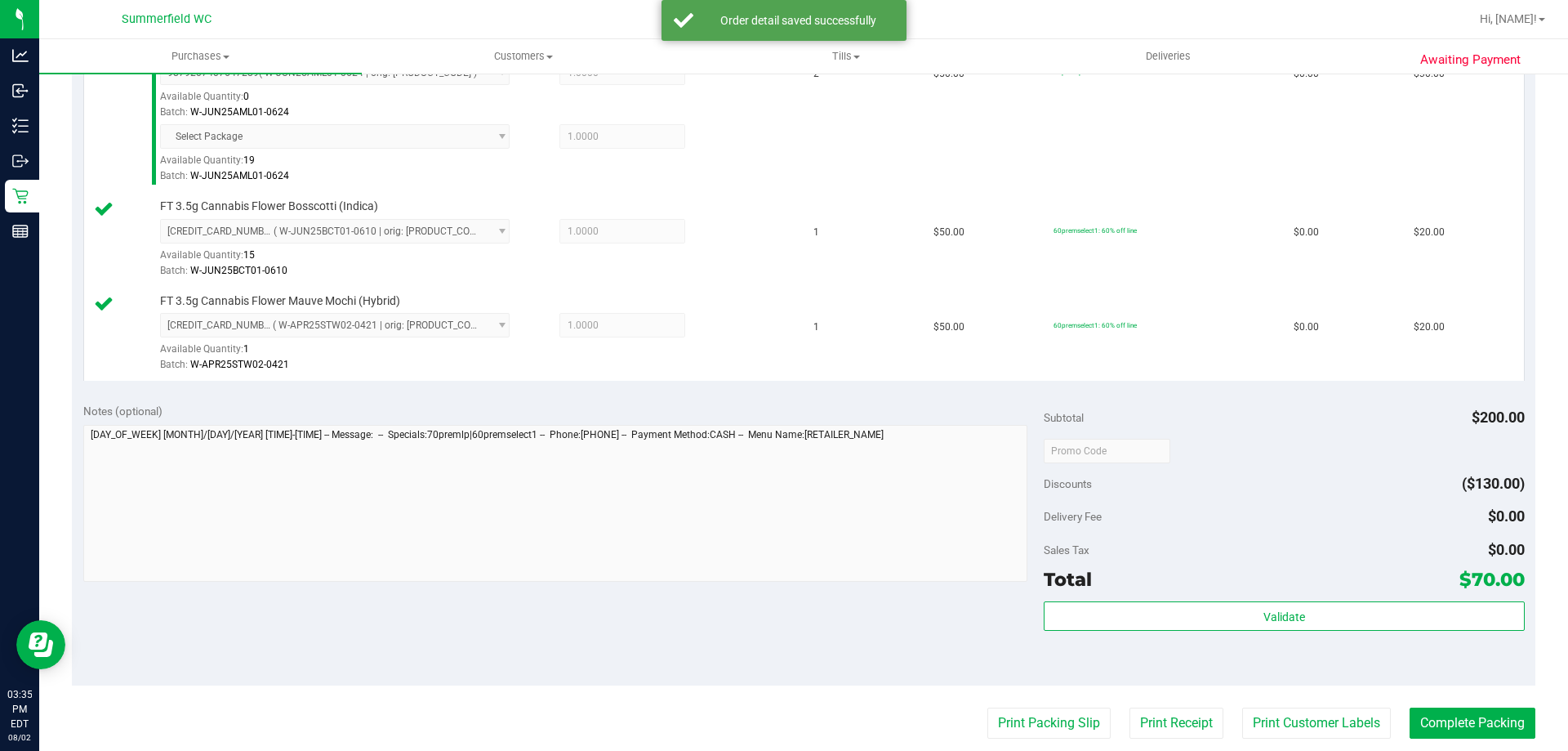 scroll, scrollTop: 611, scrollLeft: 0, axis: vertical 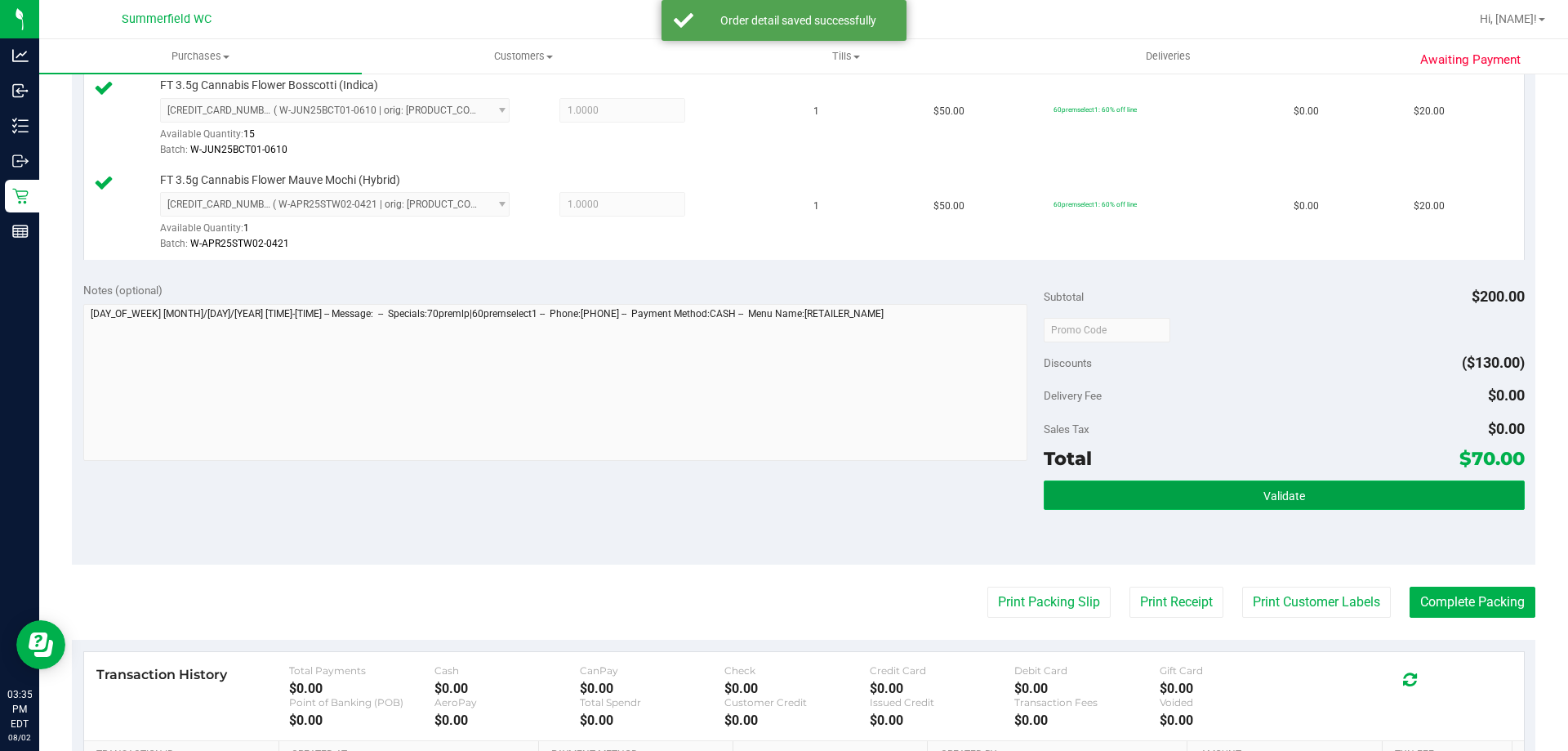 click on "Validate" at bounding box center (1284, 495) 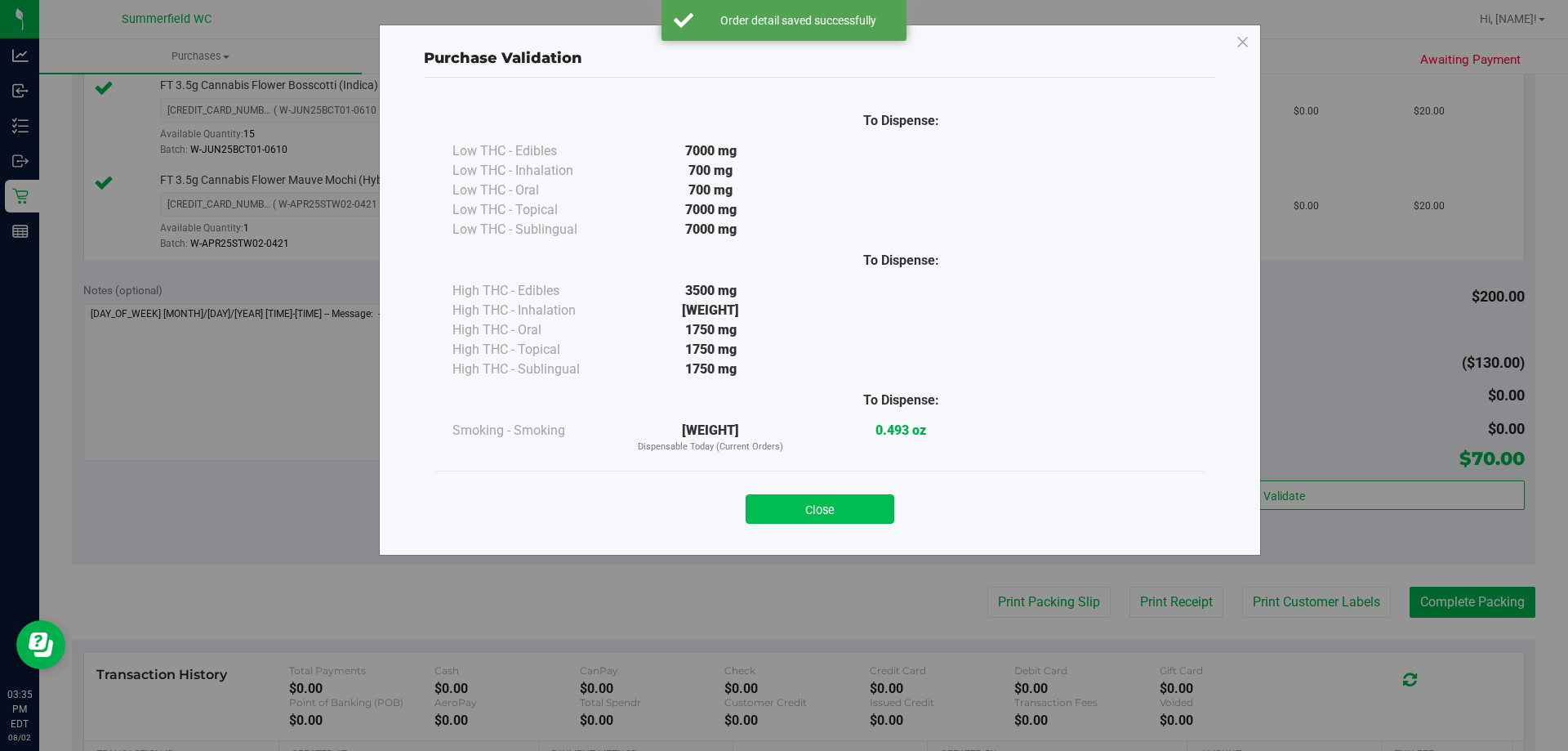 click on "Close" at bounding box center [820, 509] 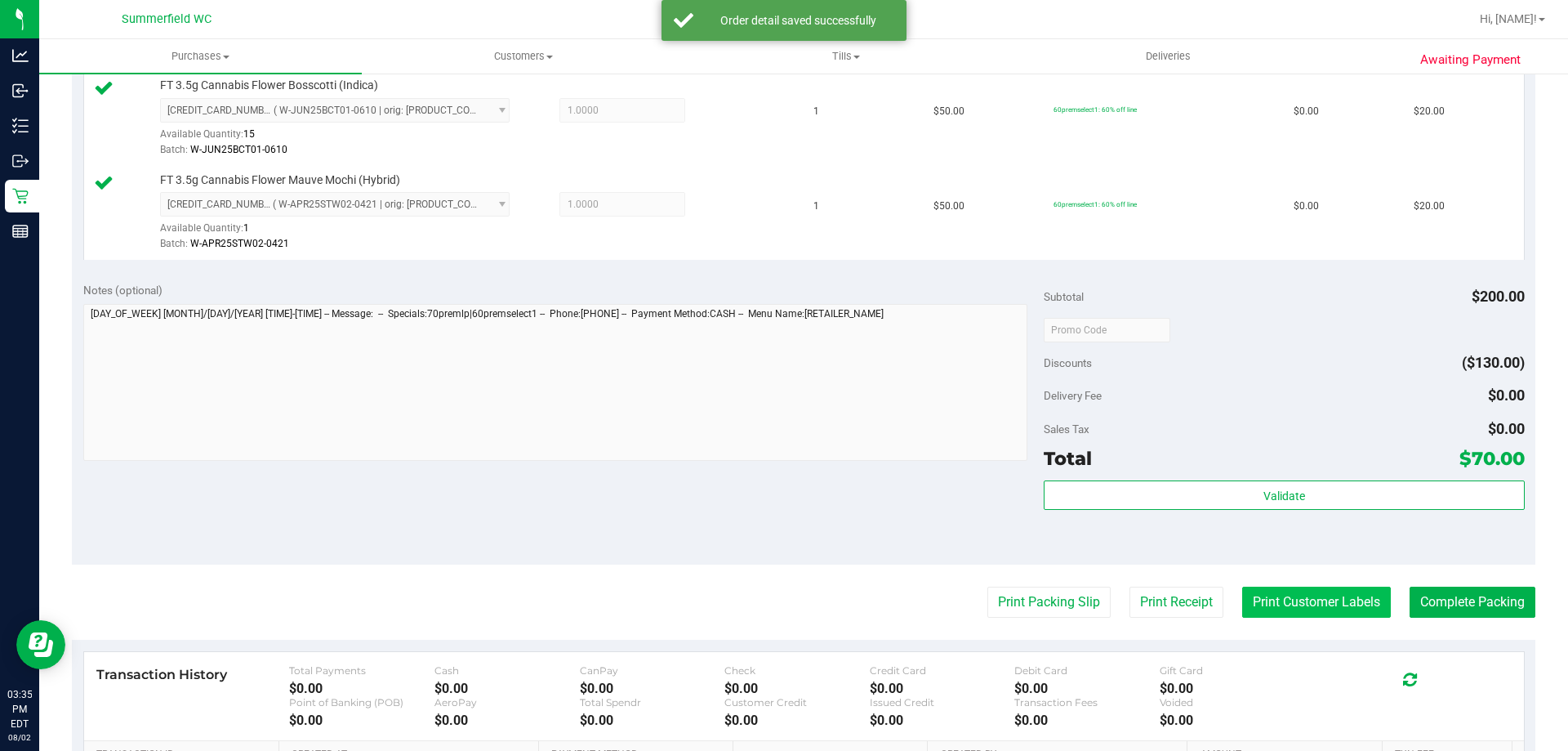 click on "Print Customer Labels" at bounding box center (1316, 602) 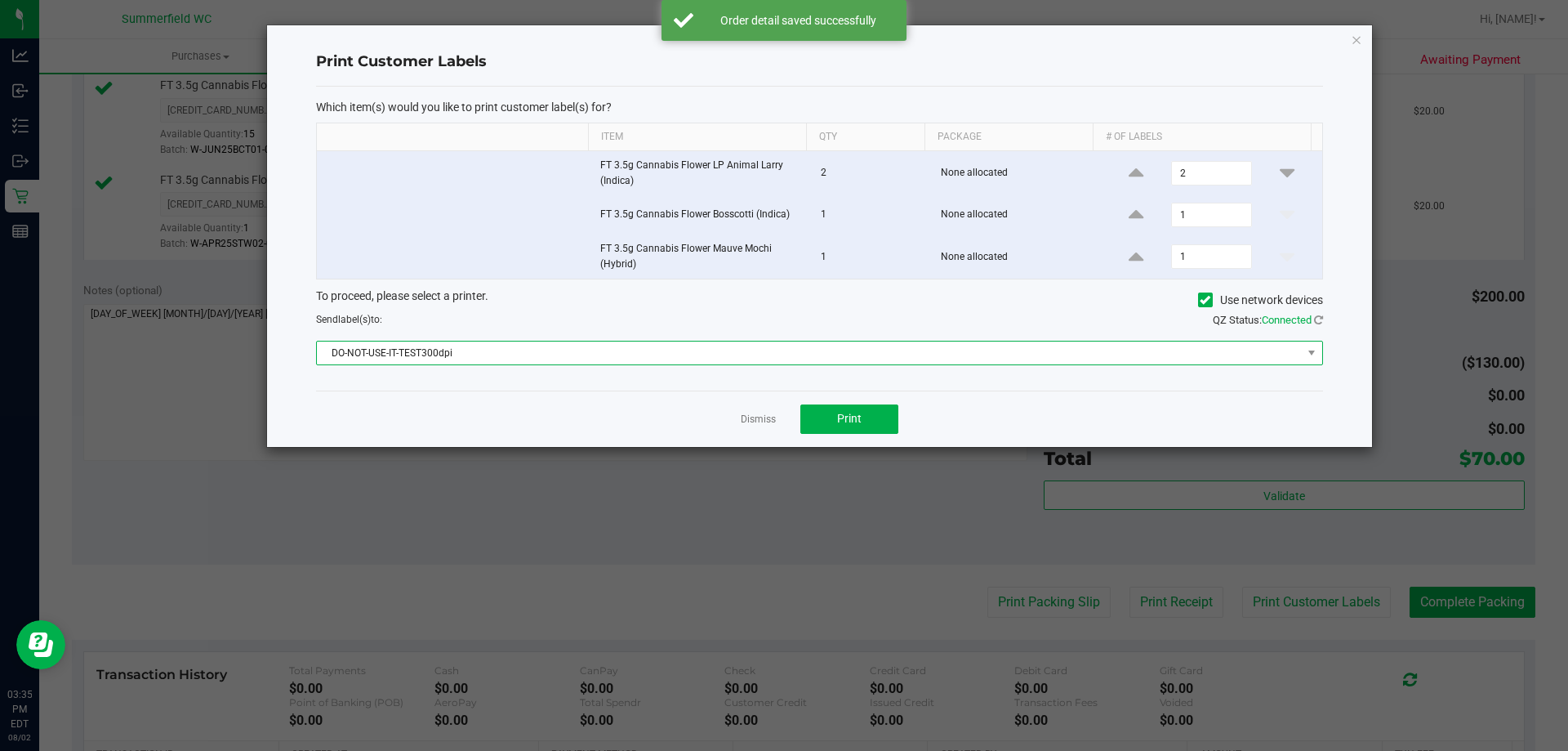 click on "DO-NOT-USE-IT-TEST300dpi" at bounding box center [809, 353] 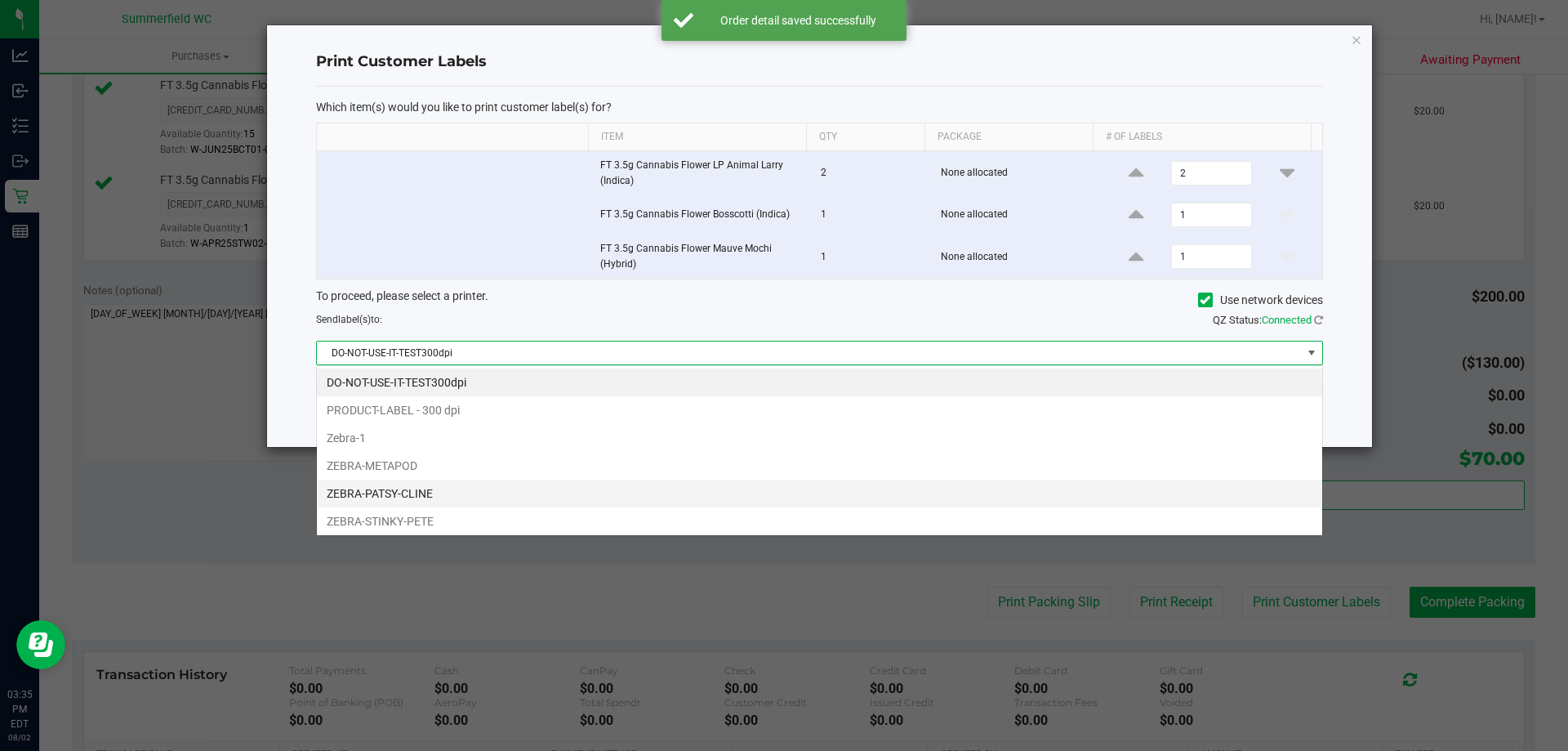 scroll, scrollTop: 81695, scrollLeft: 80660, axis: both 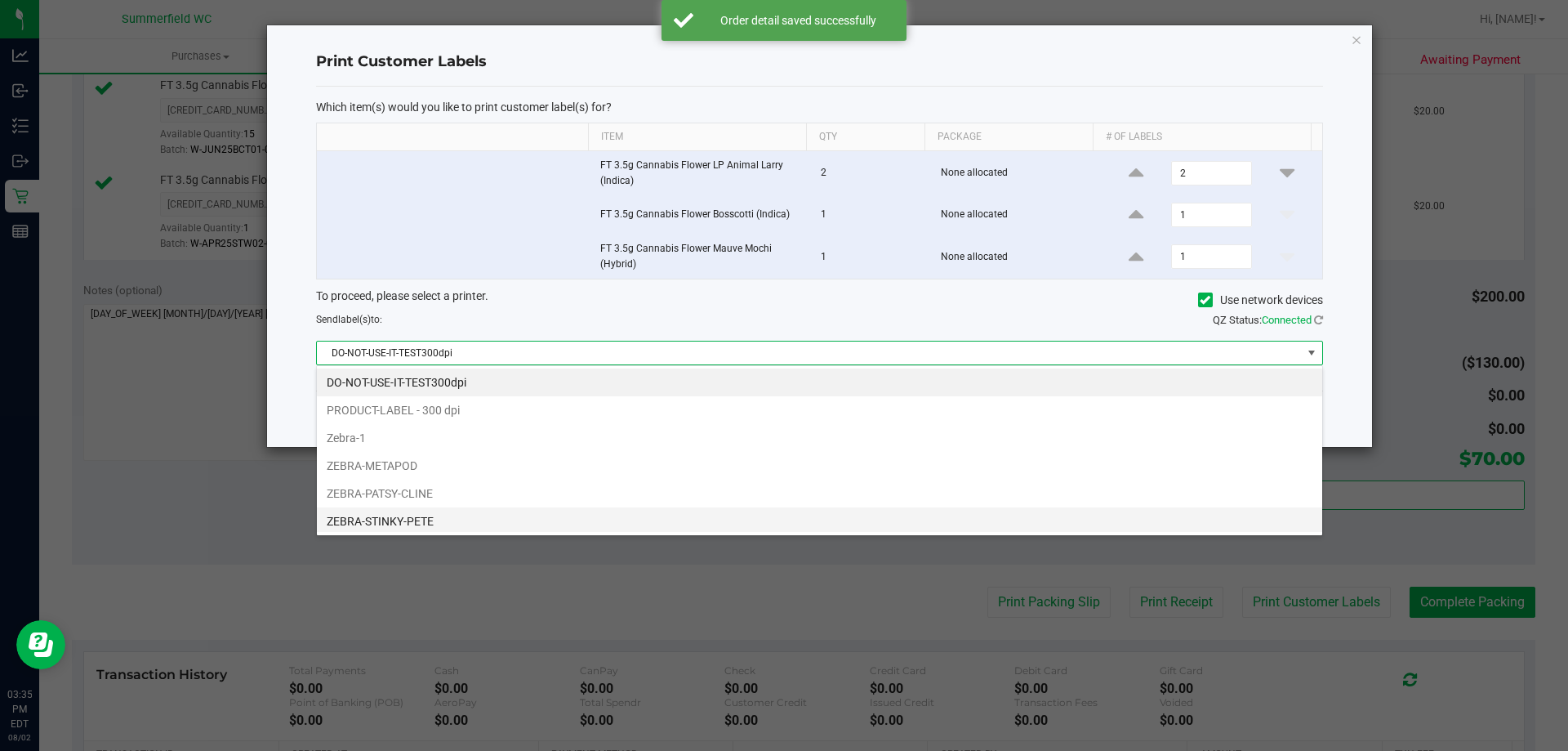 click on "ZEBRA-STINKY-PETE" at bounding box center (819, 521) 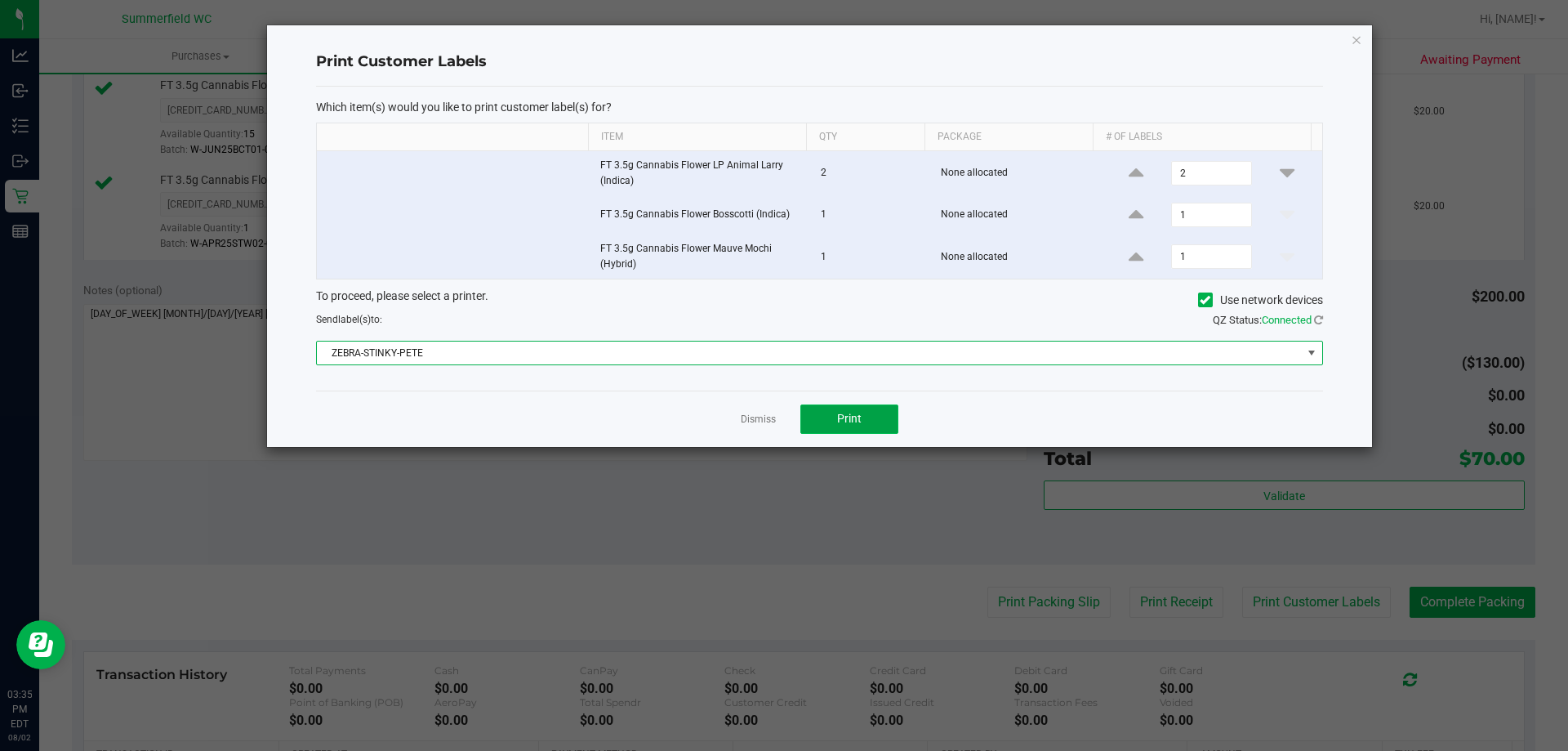 click on "Print" 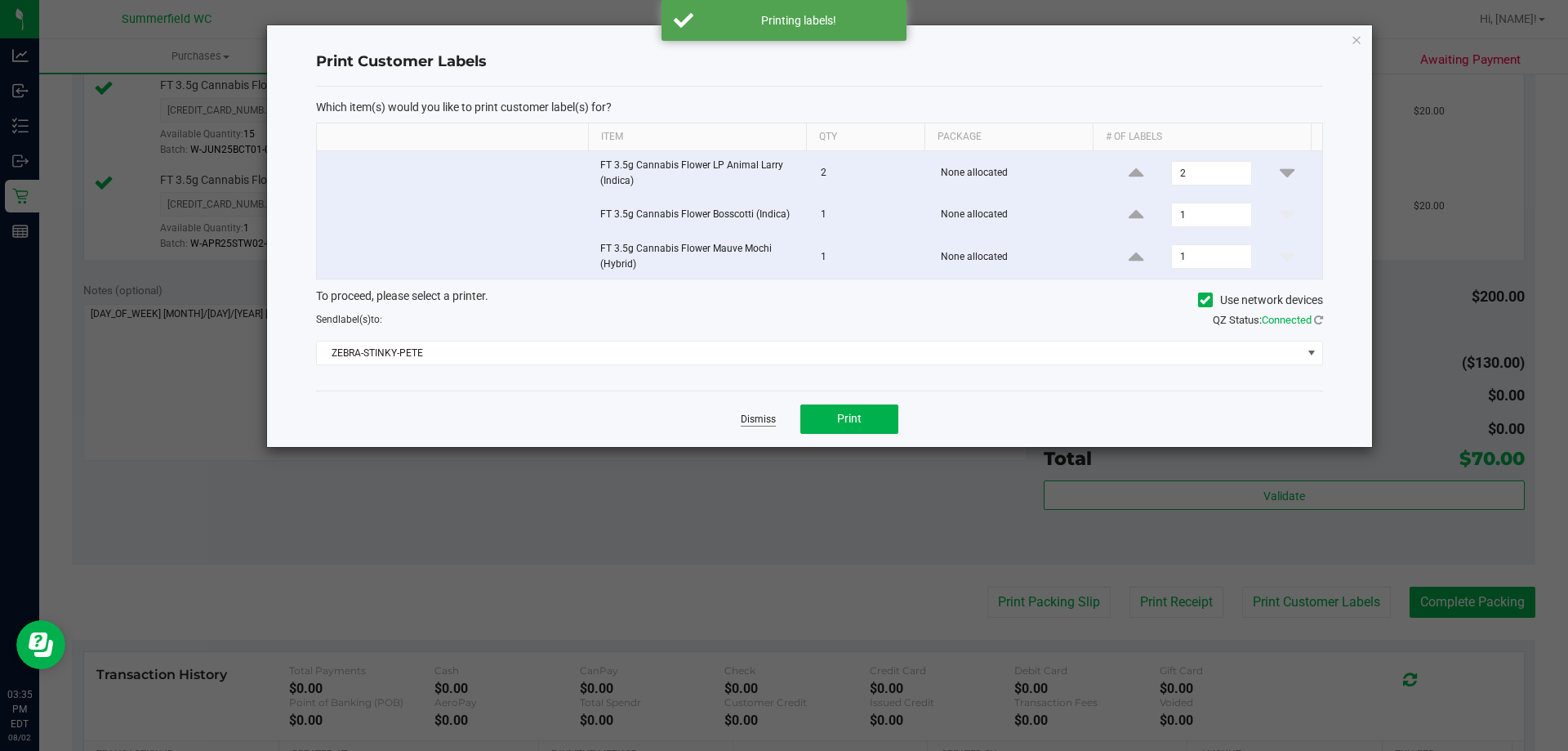 click on "Dismiss" 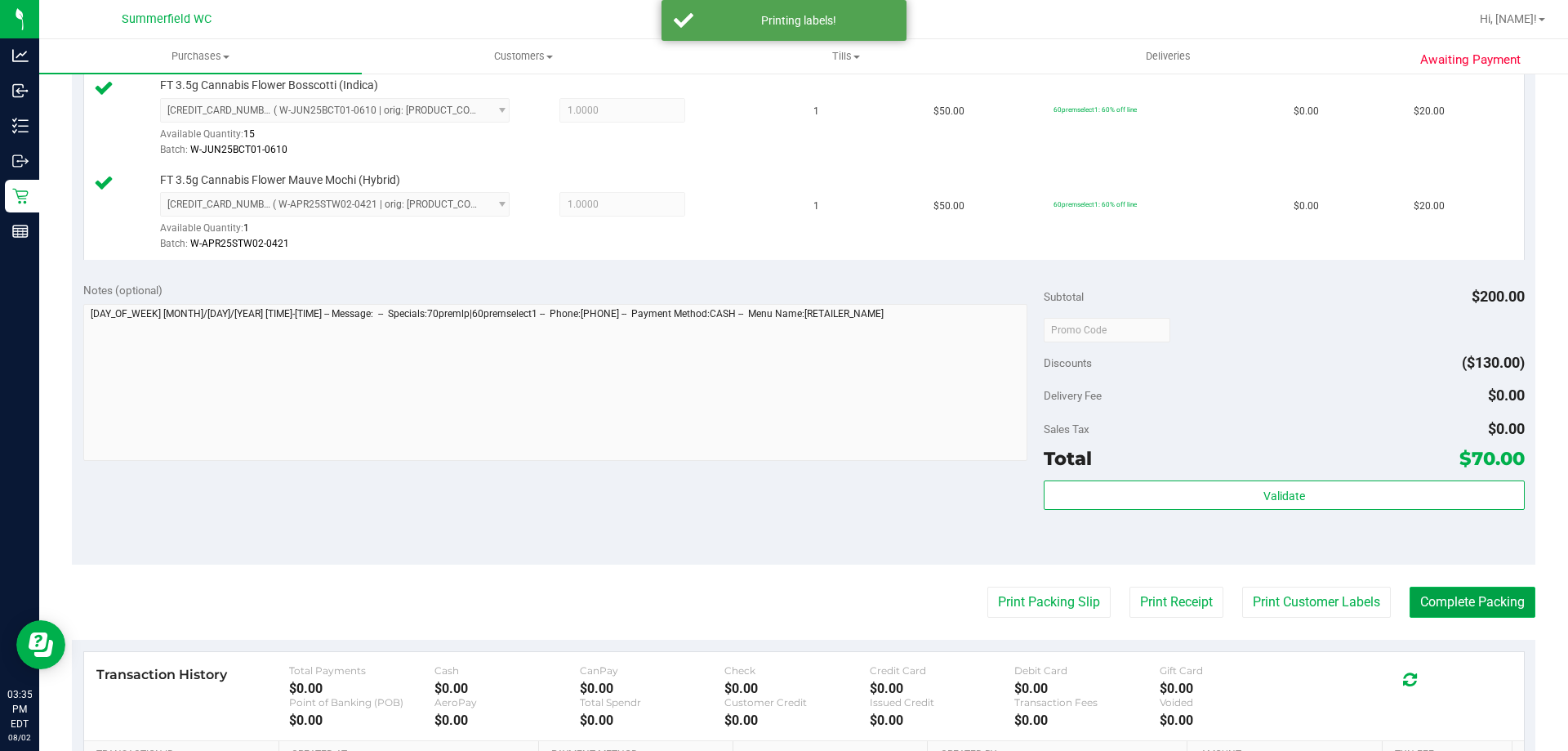 click on "Complete Packing" at bounding box center [1472, 602] 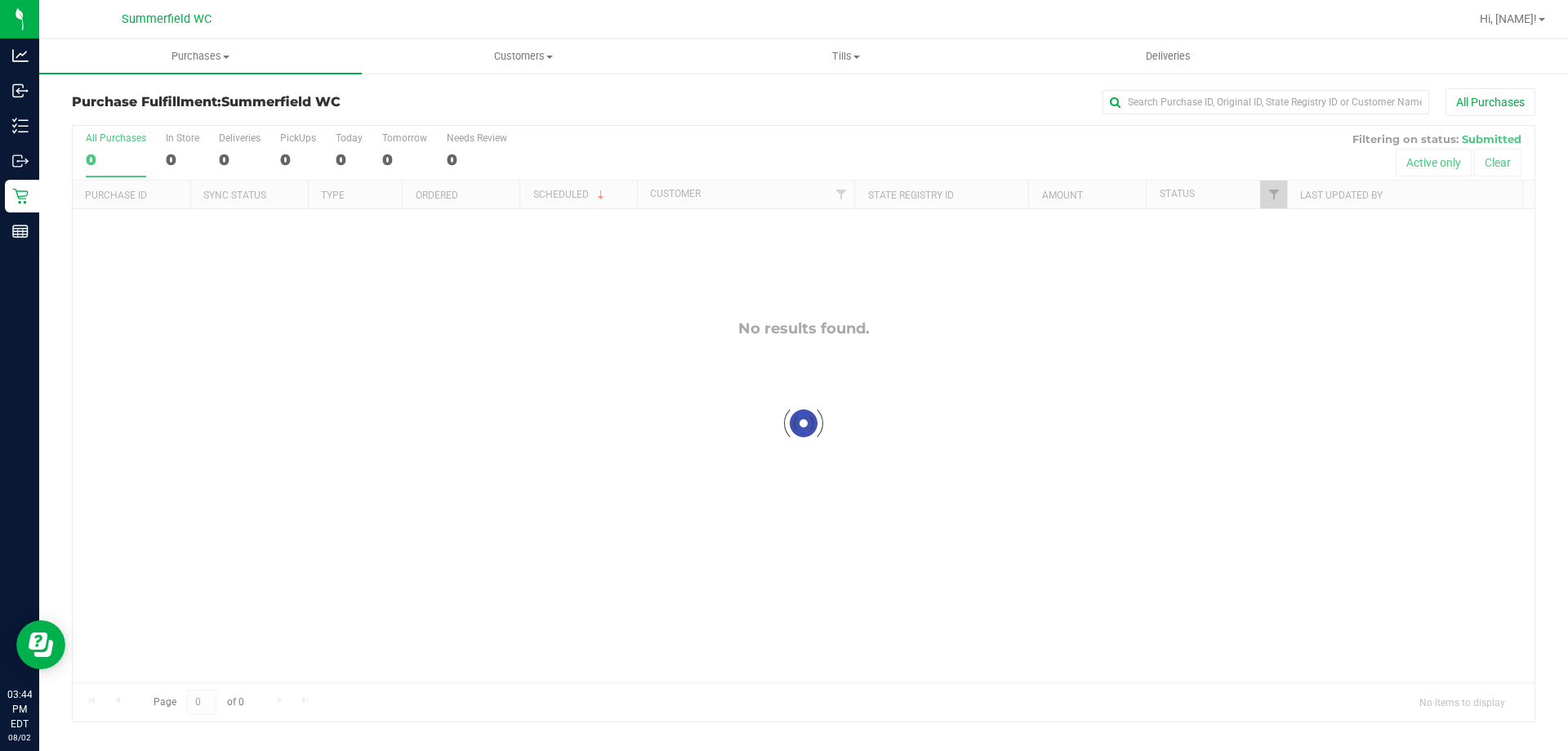 scroll, scrollTop: 0, scrollLeft: 0, axis: both 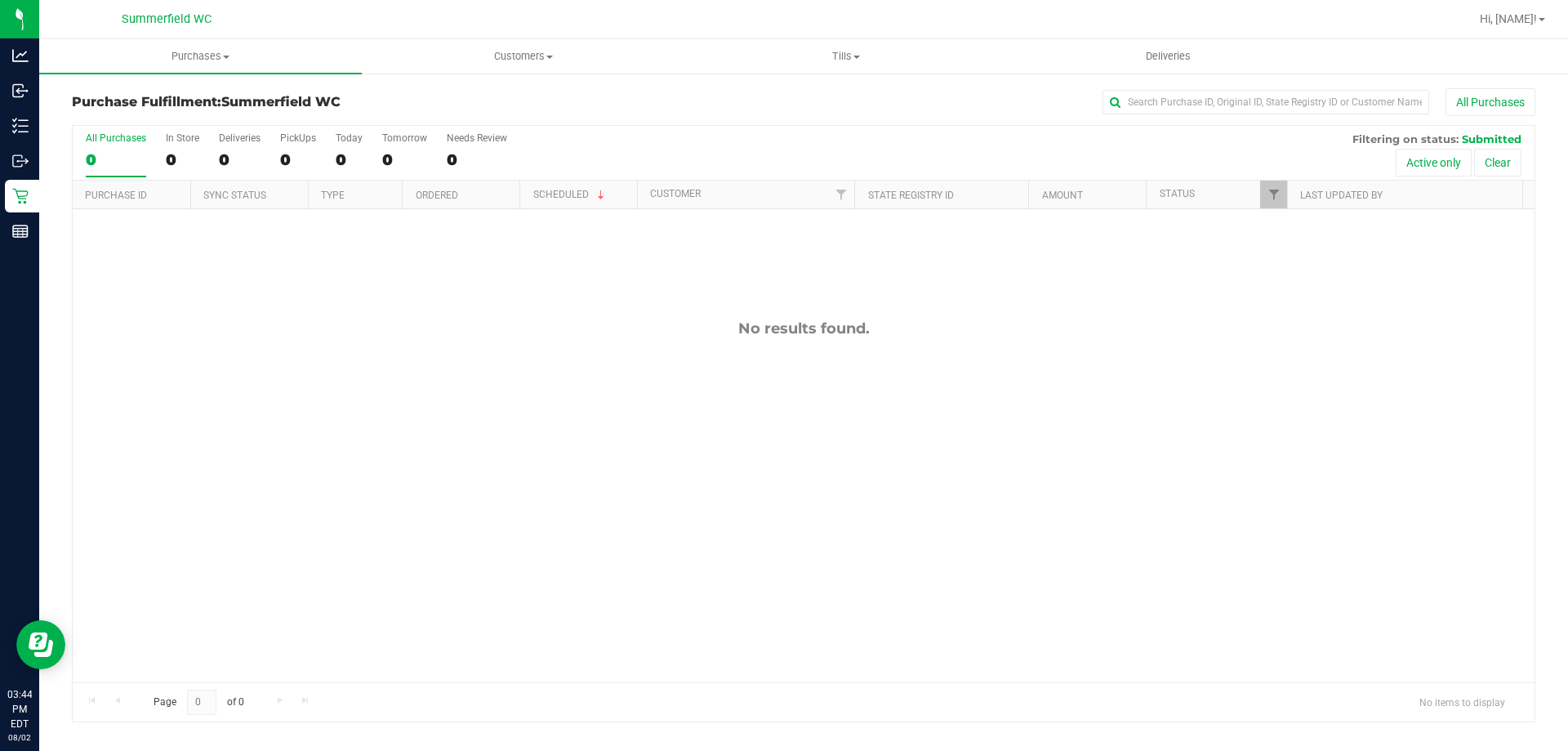 click at bounding box center [880, 19] 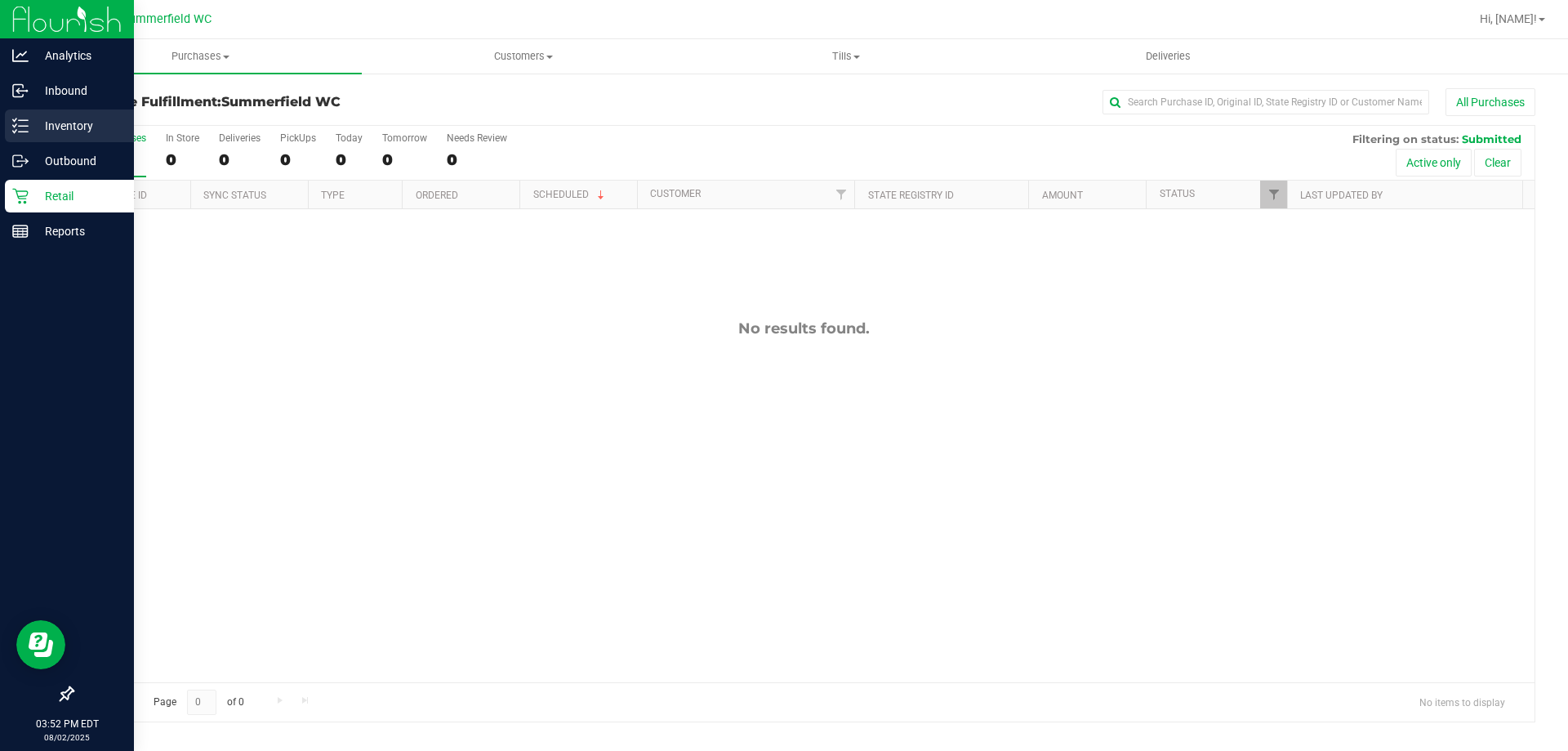 click on "Inventory" at bounding box center [78, 126] 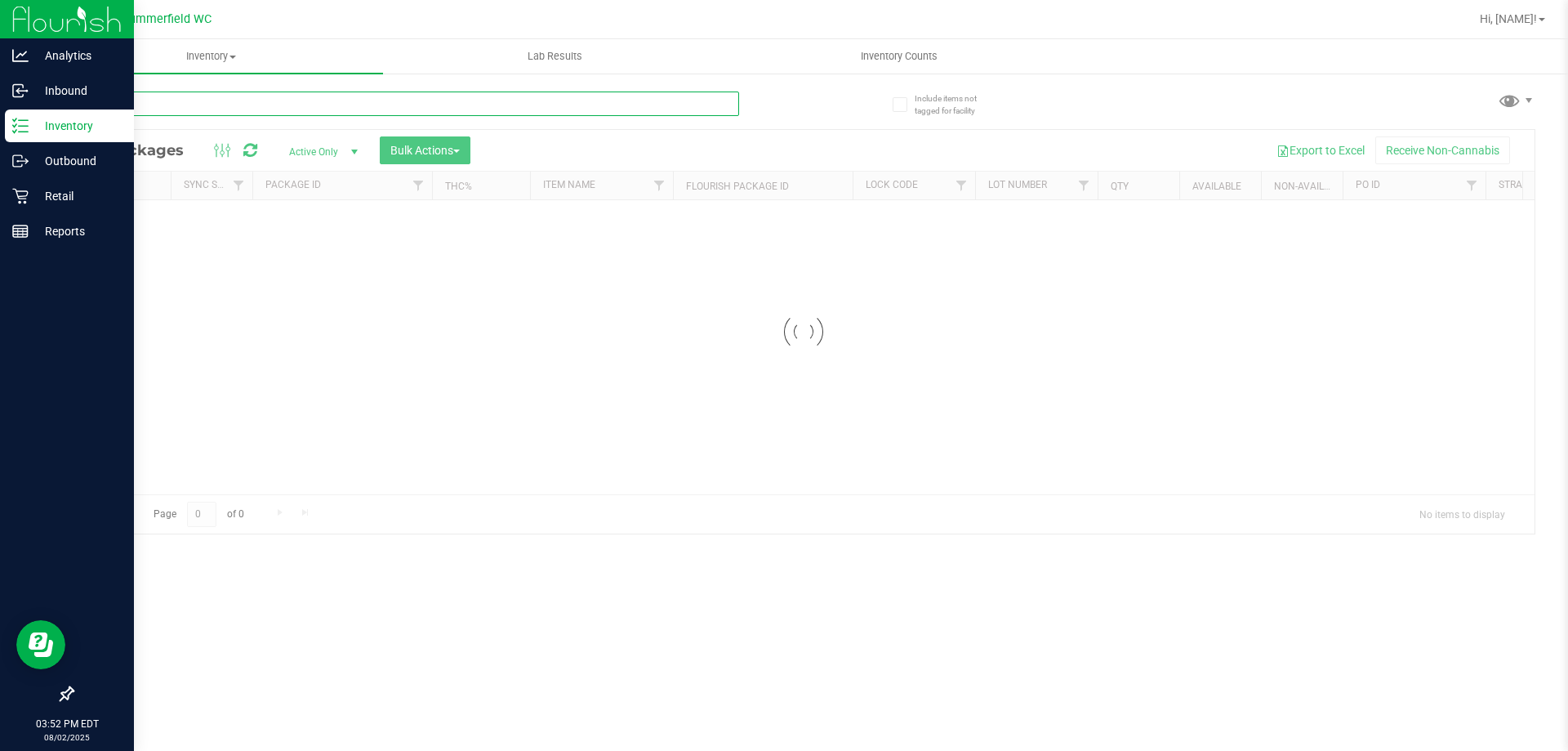 click at bounding box center [405, 104] 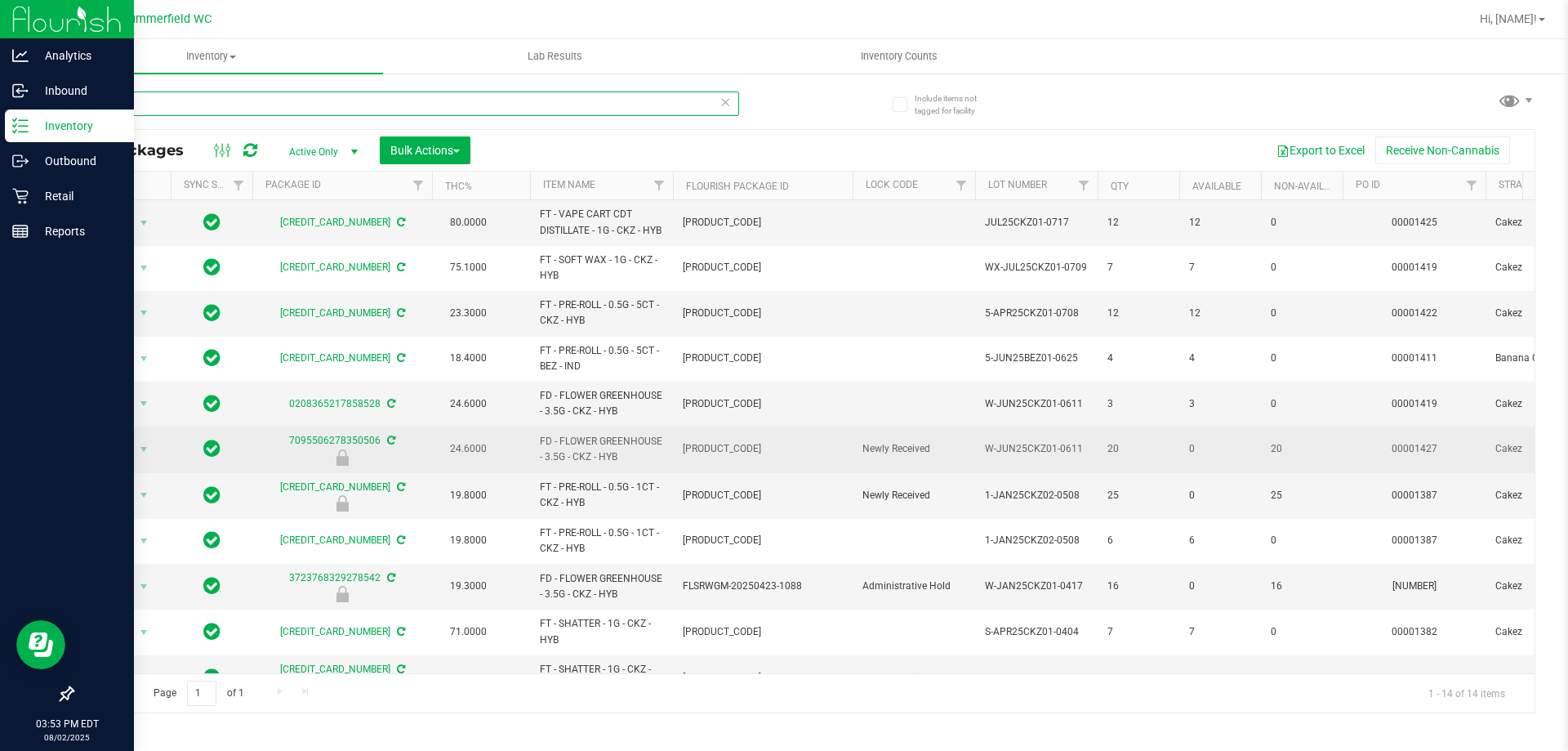 scroll, scrollTop: 82, scrollLeft: 0, axis: vertical 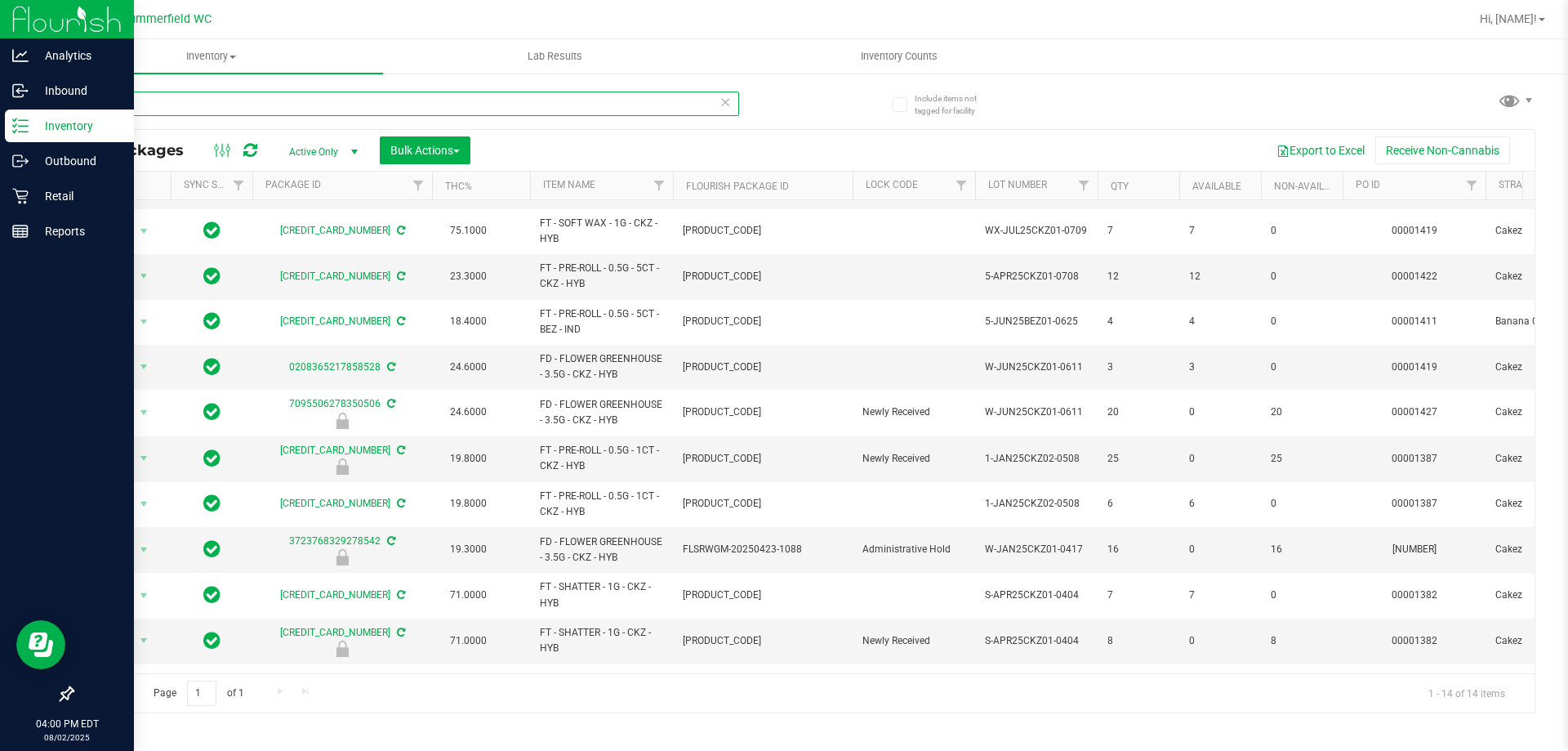 type on "cakez" 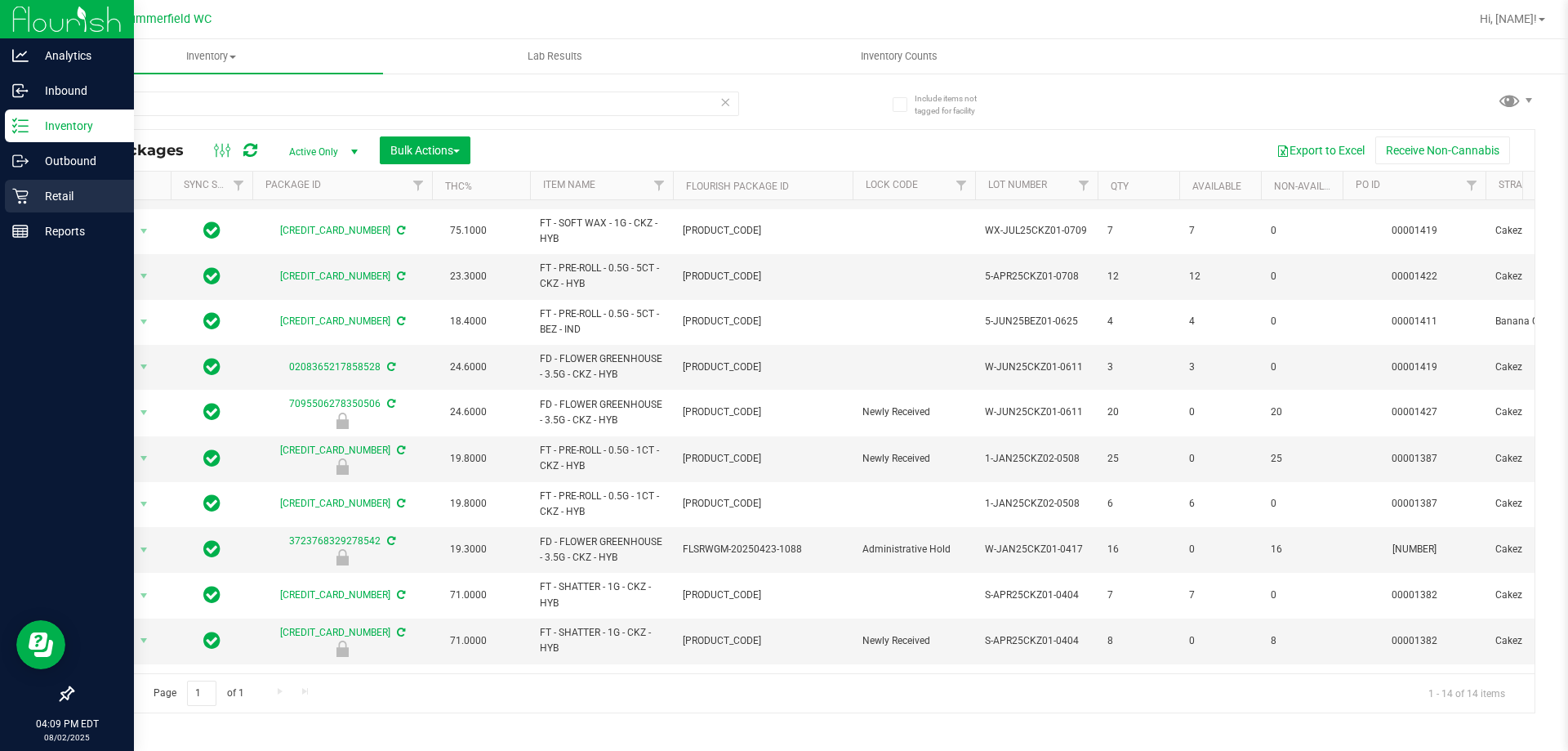 click on "Retail" at bounding box center [78, 196] 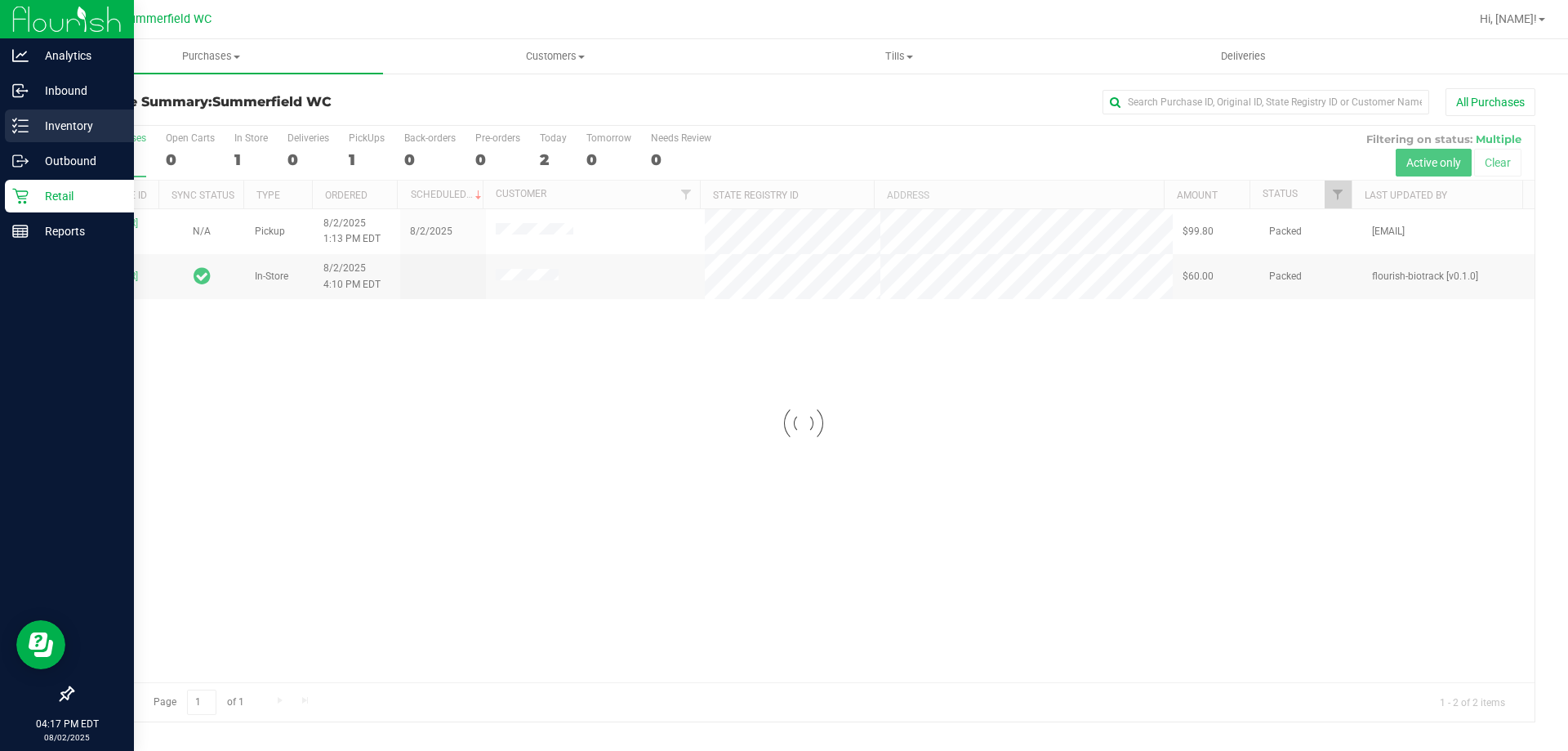 click on "Inventory" at bounding box center (78, 126) 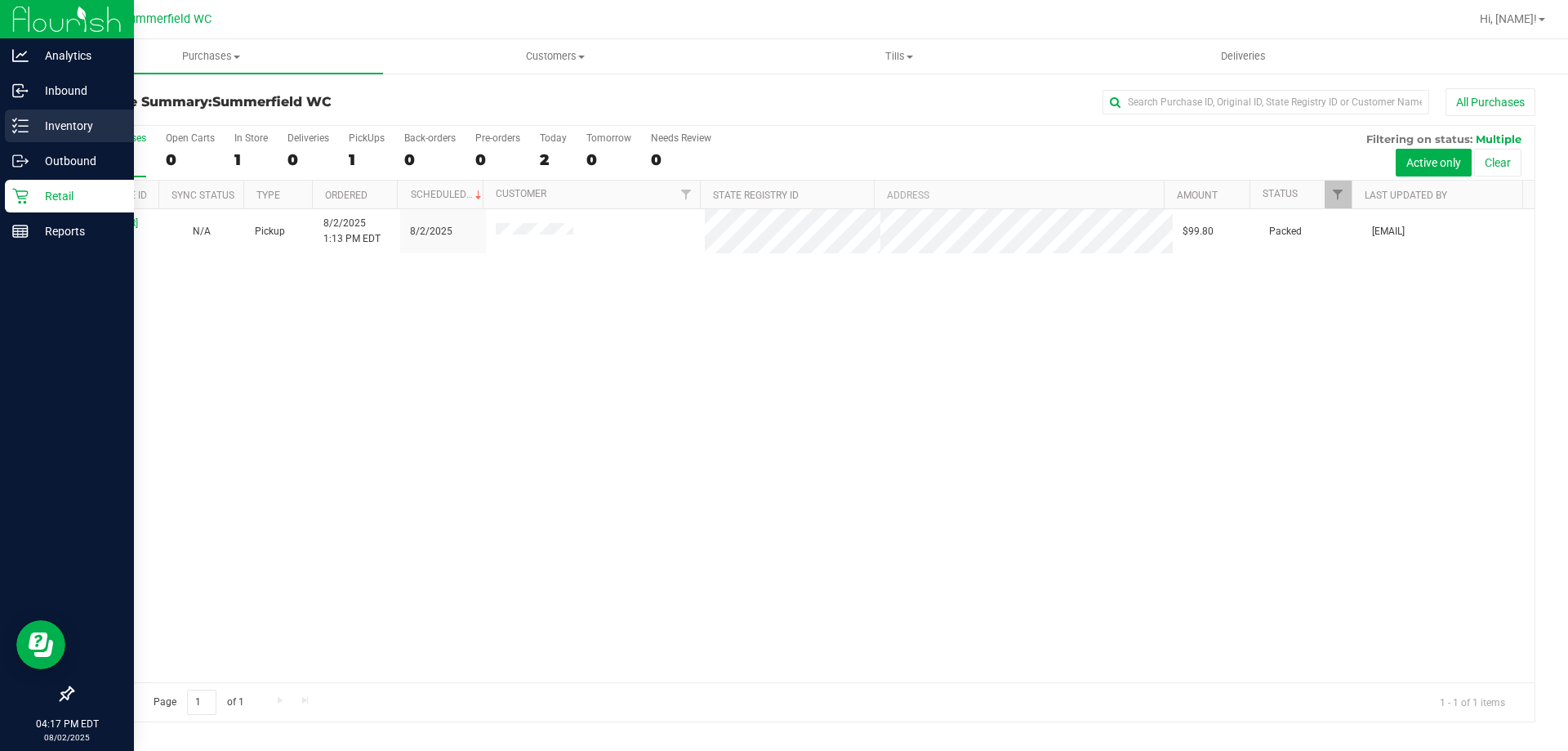click on "Inventory" at bounding box center (78, 126) 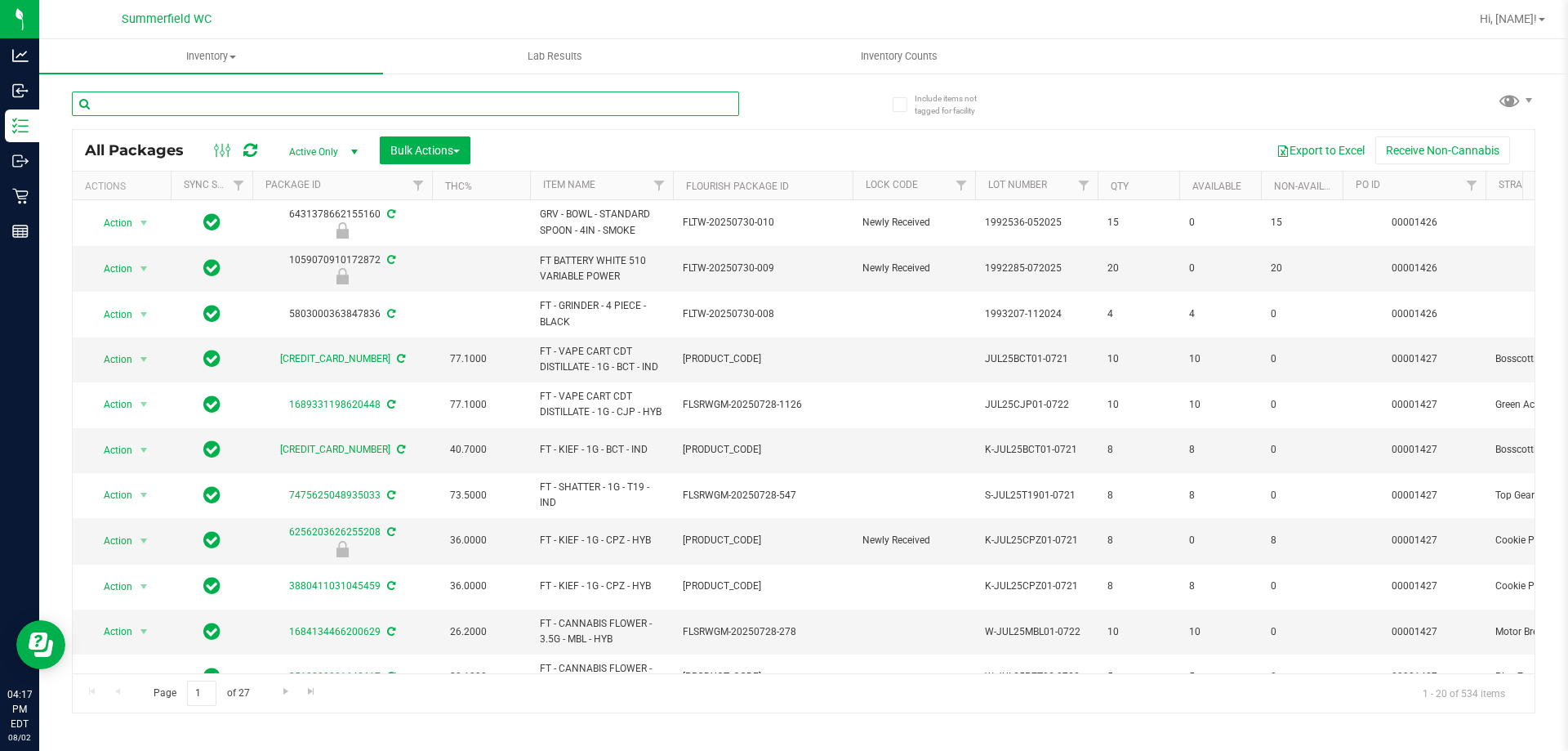 click at bounding box center [405, 104] 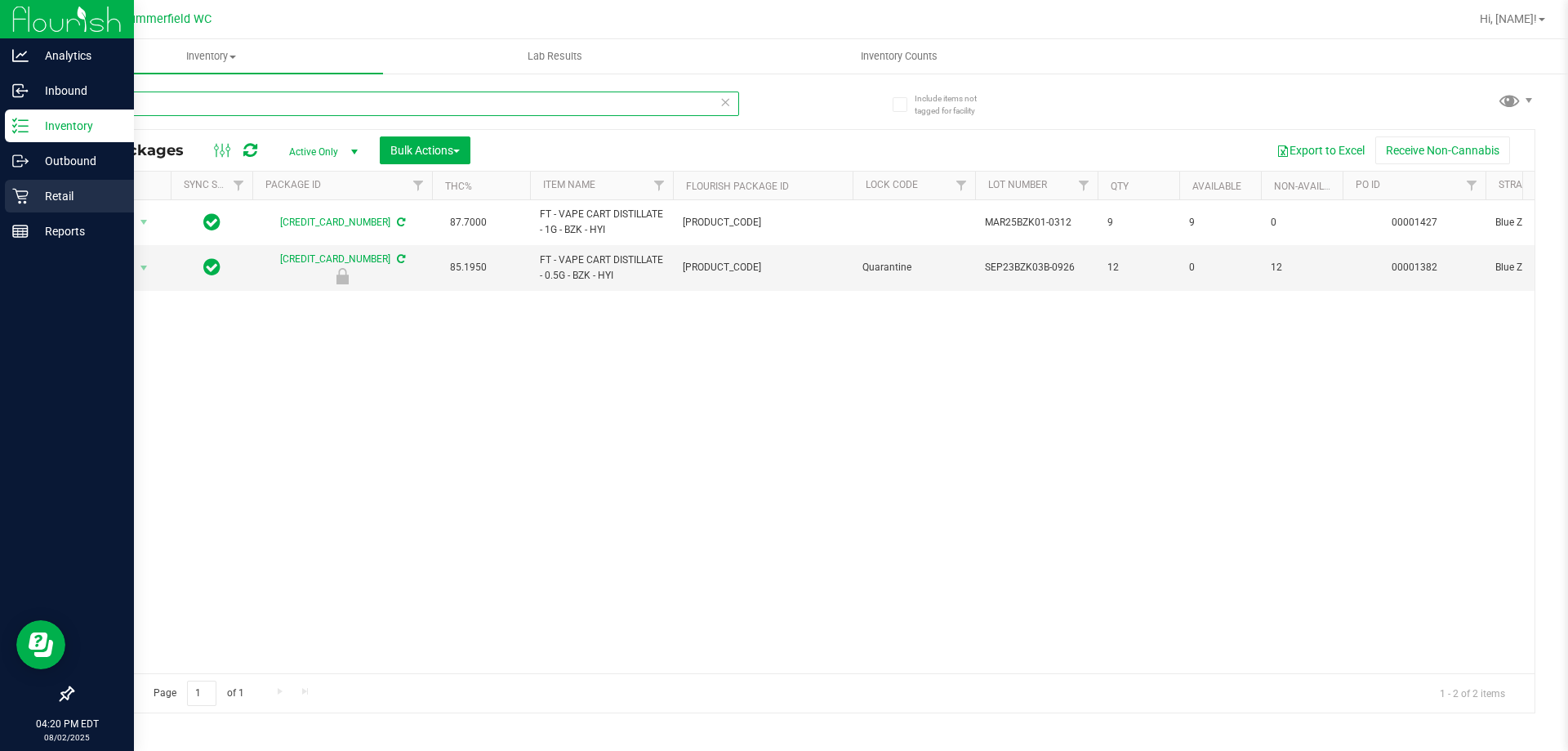 type on "bzk" 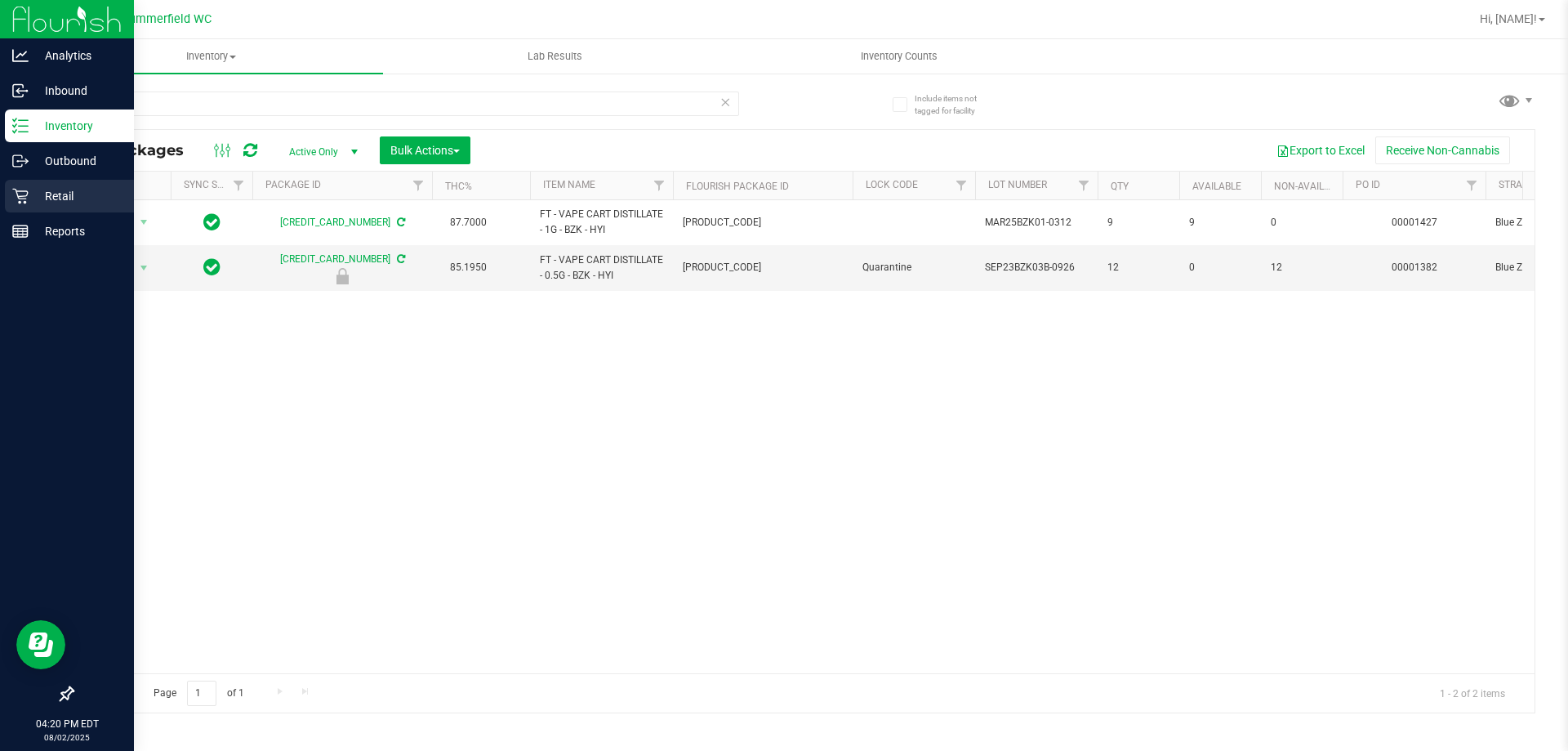click on "Retail" at bounding box center [78, 196] 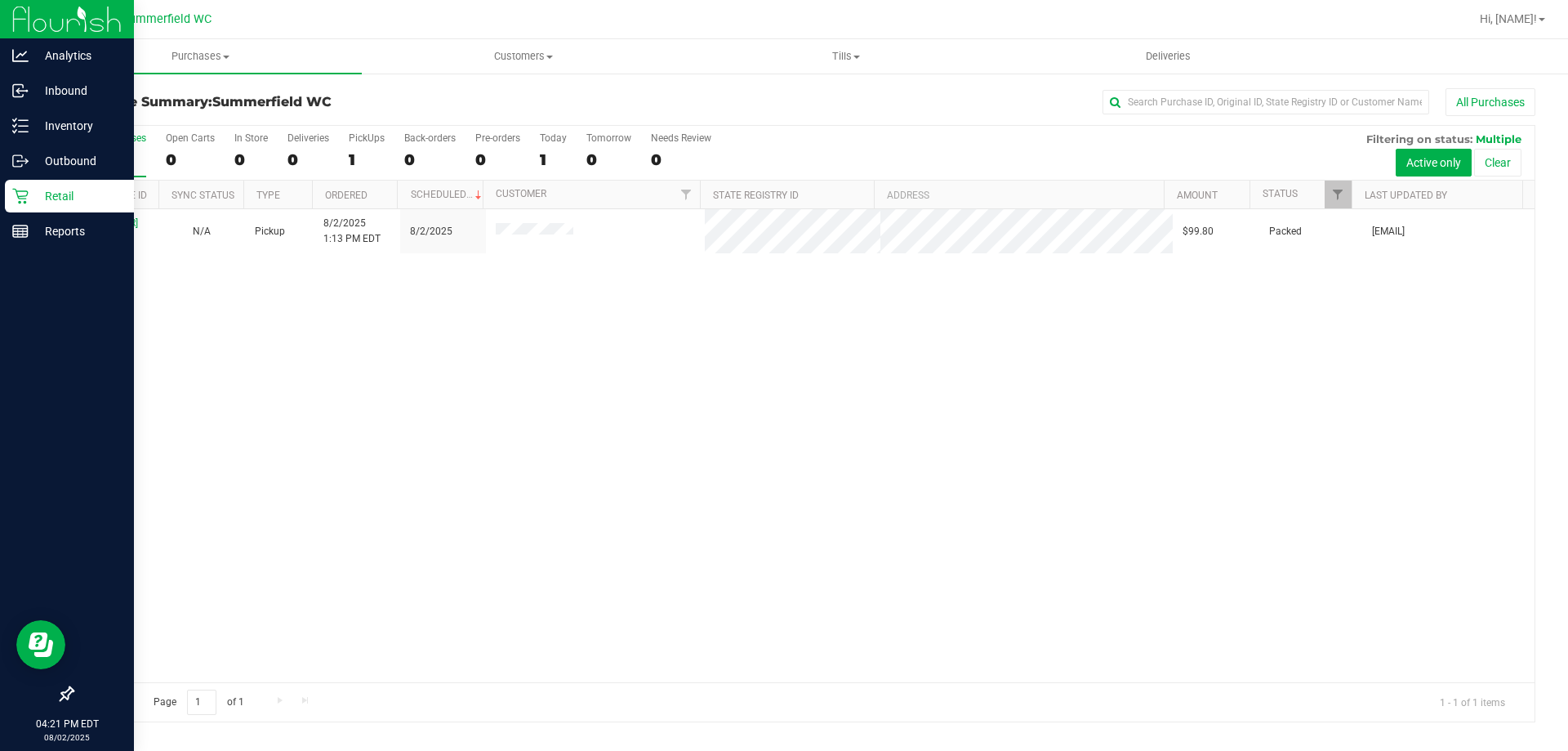 click on "Retail" at bounding box center (78, 196) 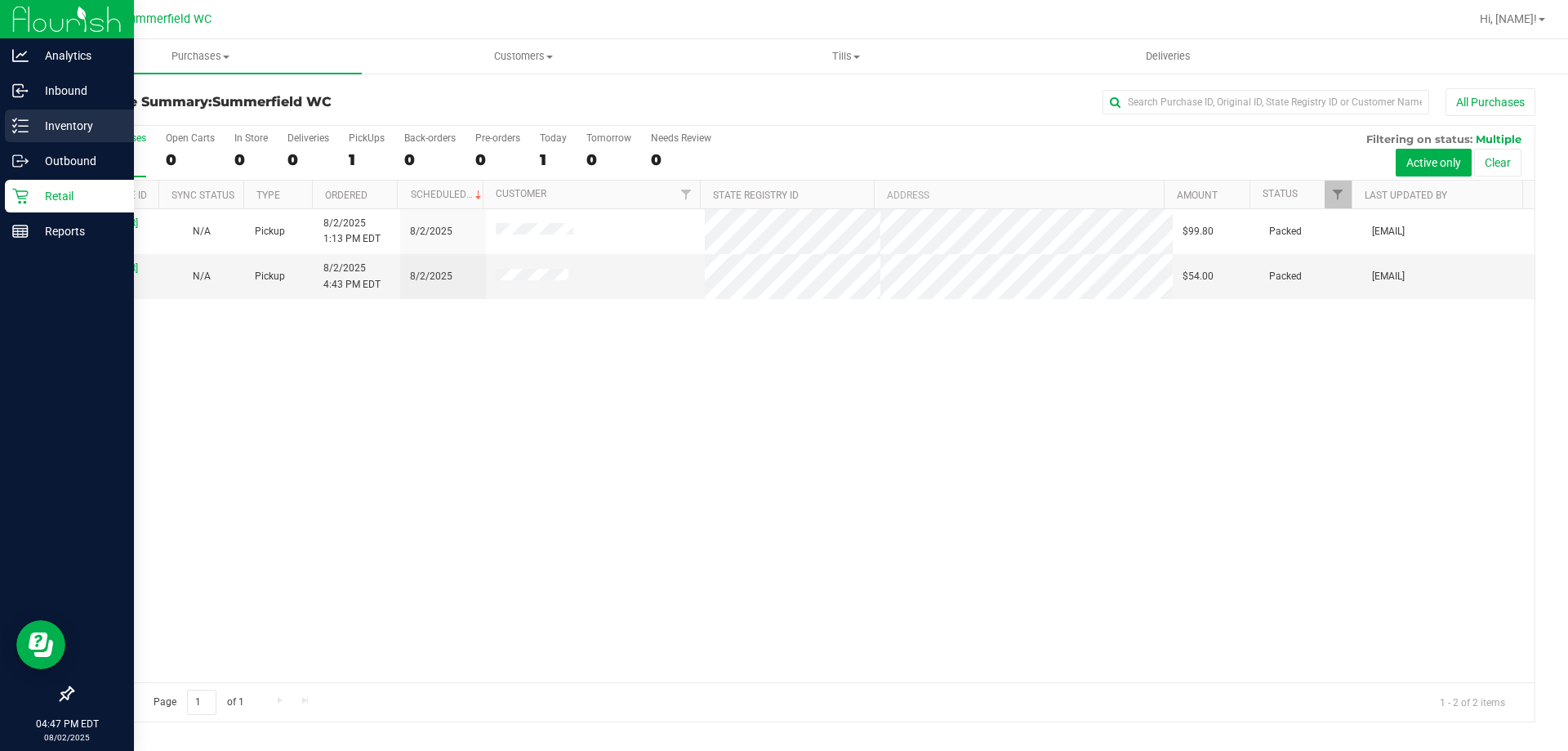 click on "Inventory" at bounding box center (78, 126) 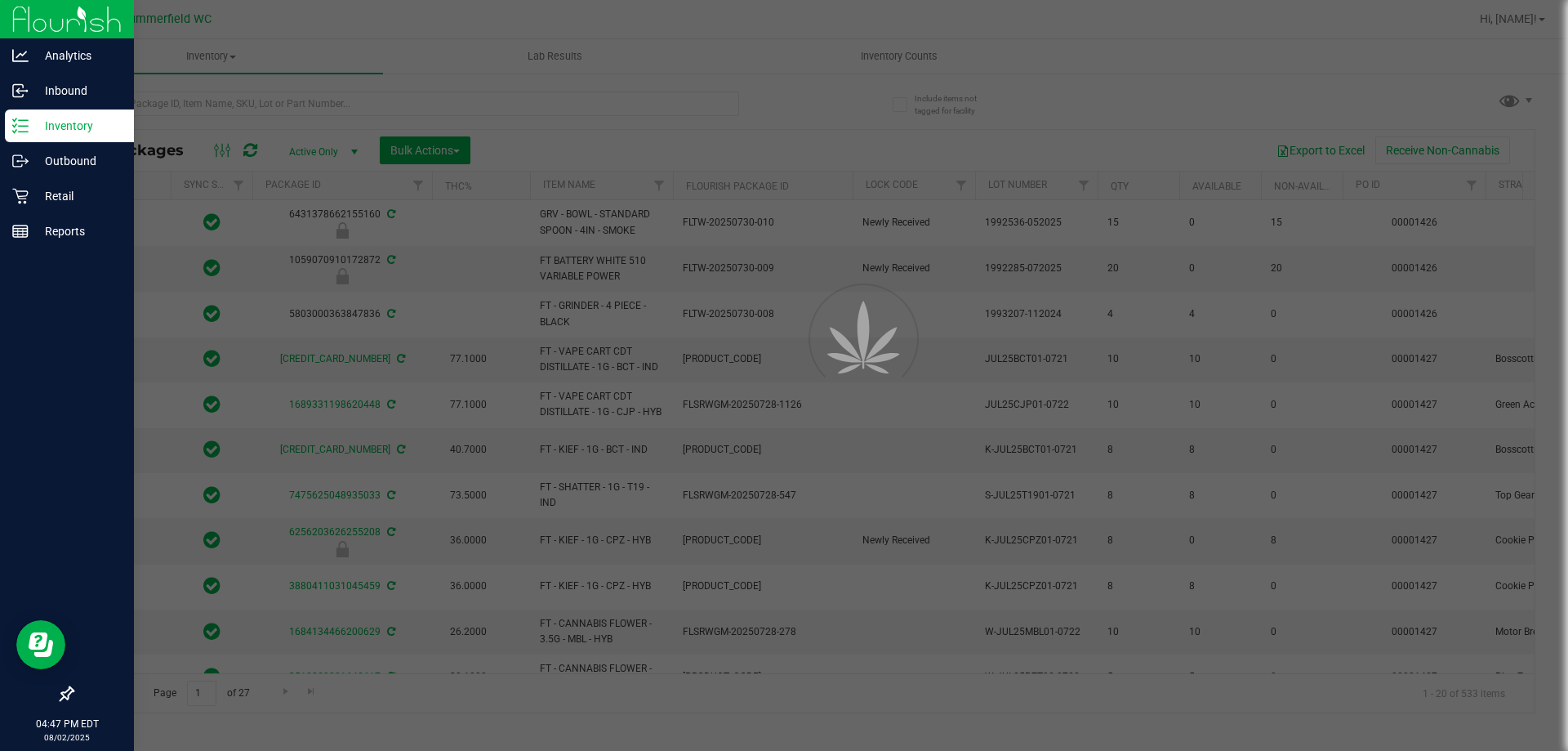 click at bounding box center [784, 375] 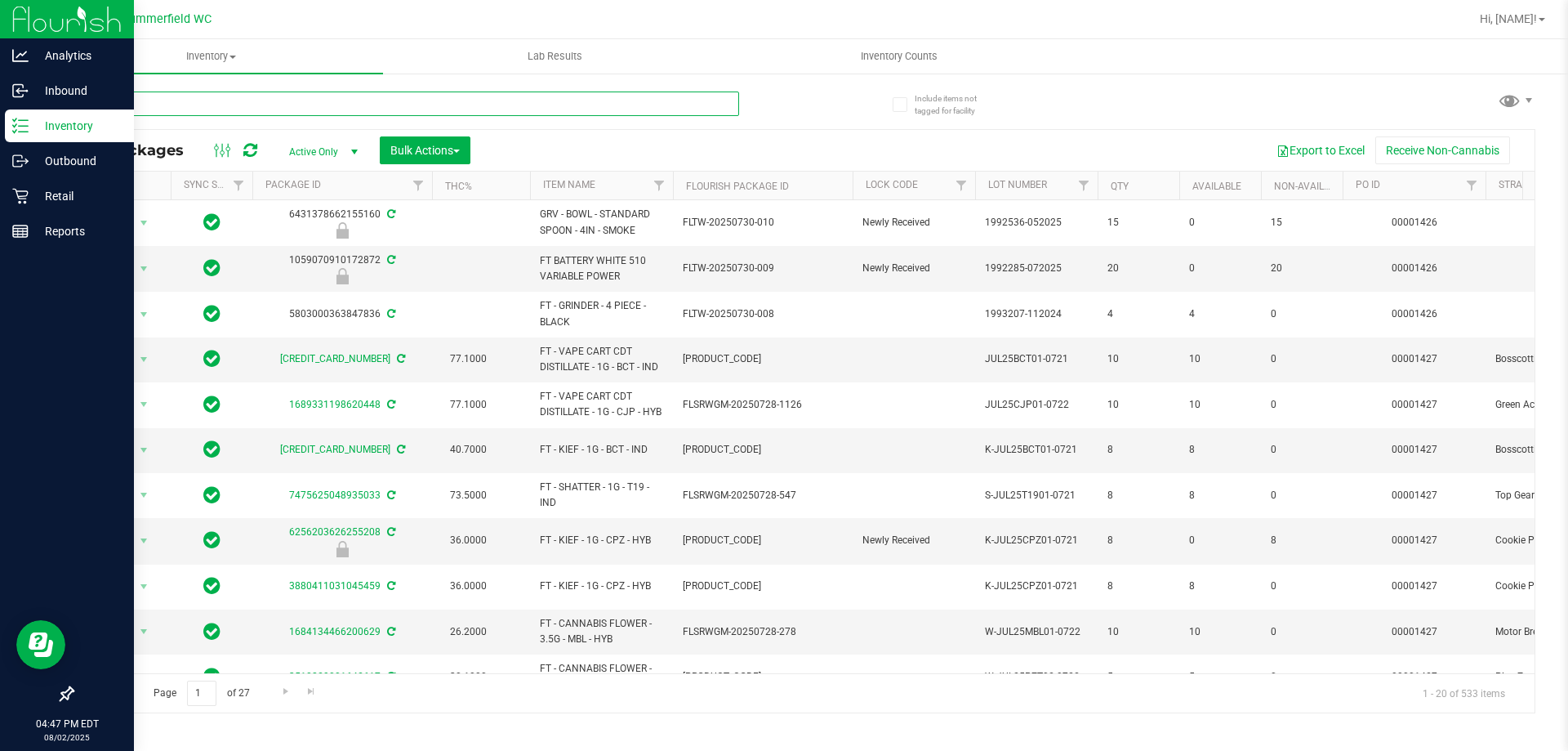 click at bounding box center (405, 104) 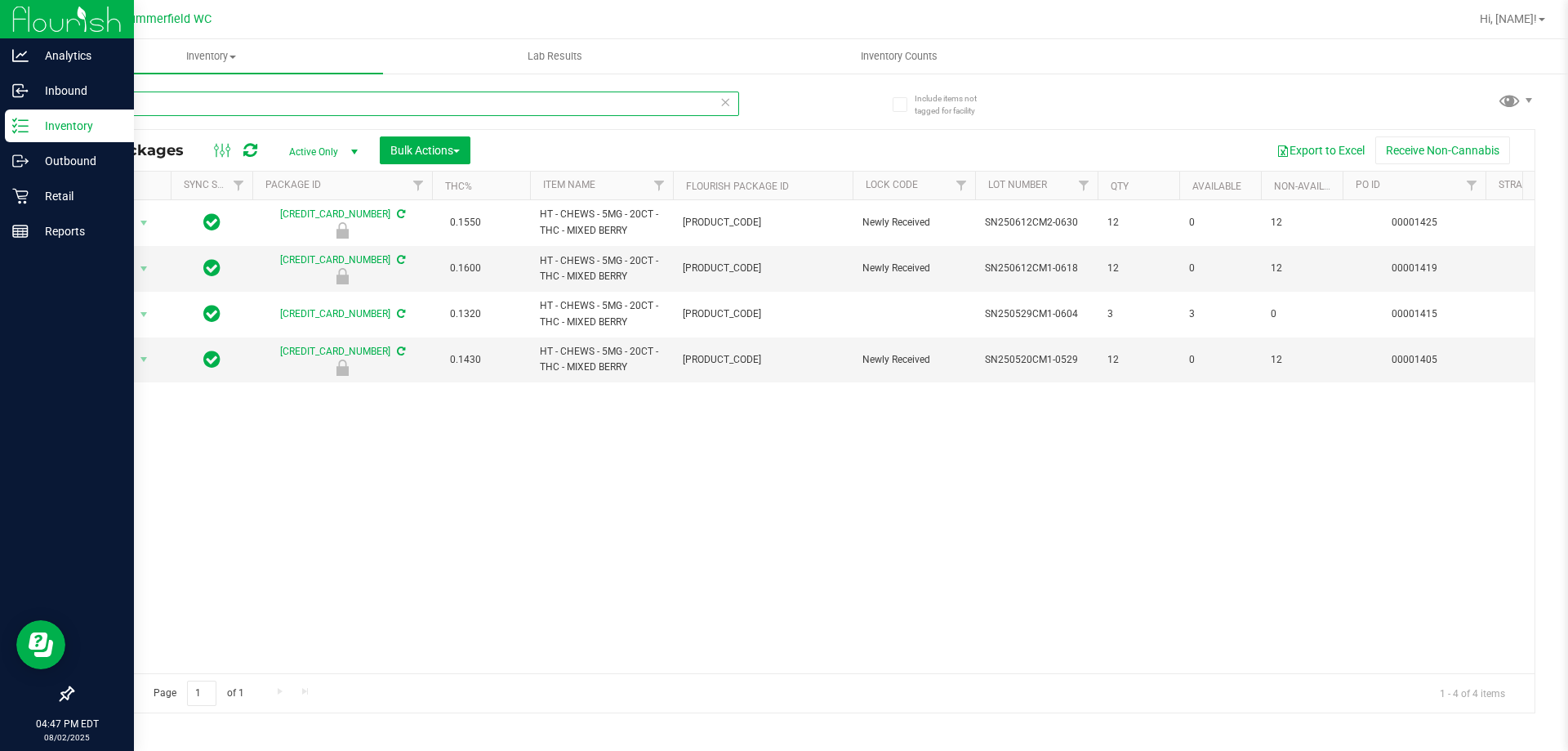click on "mixed" at bounding box center [405, 104] 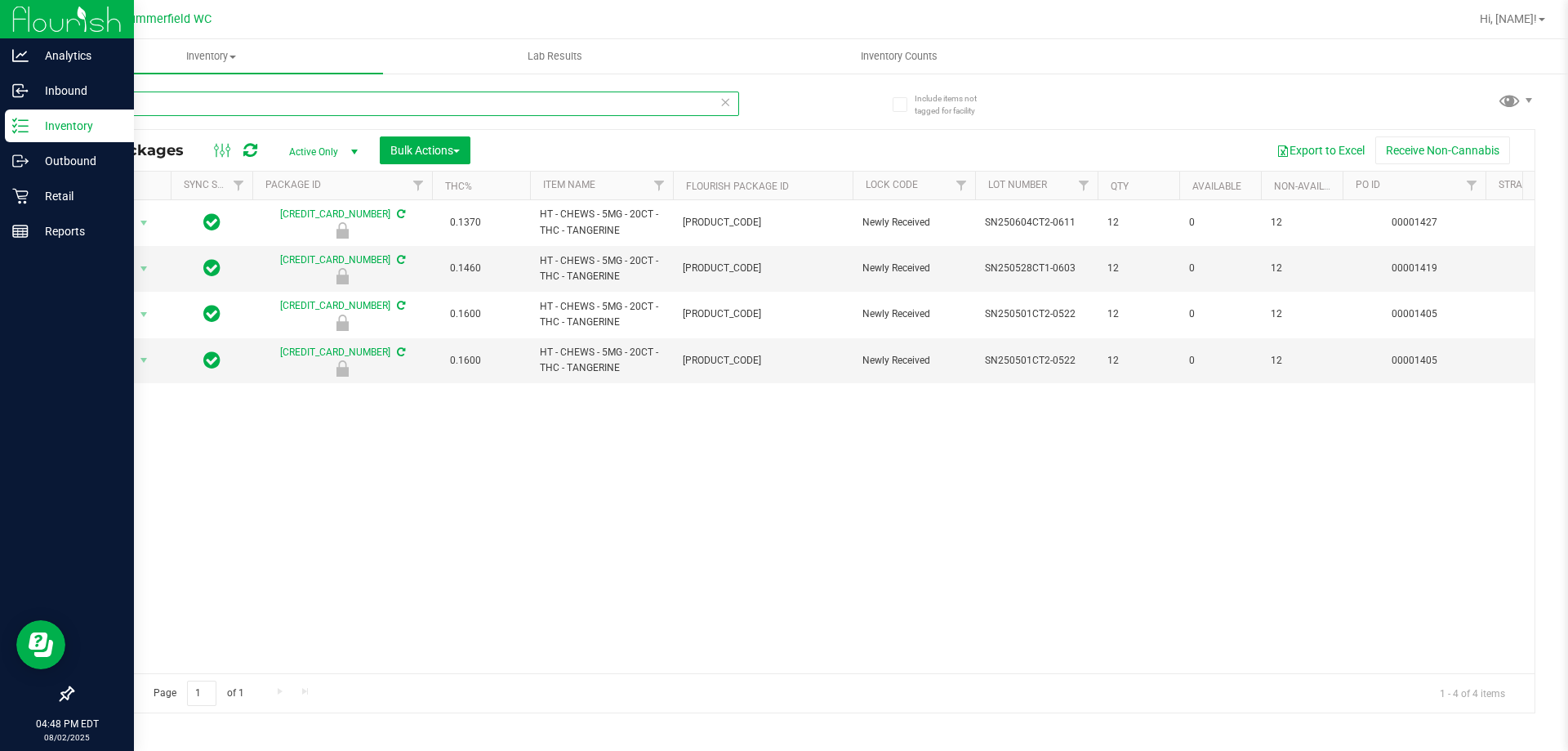 click on "tanger" at bounding box center [405, 104] 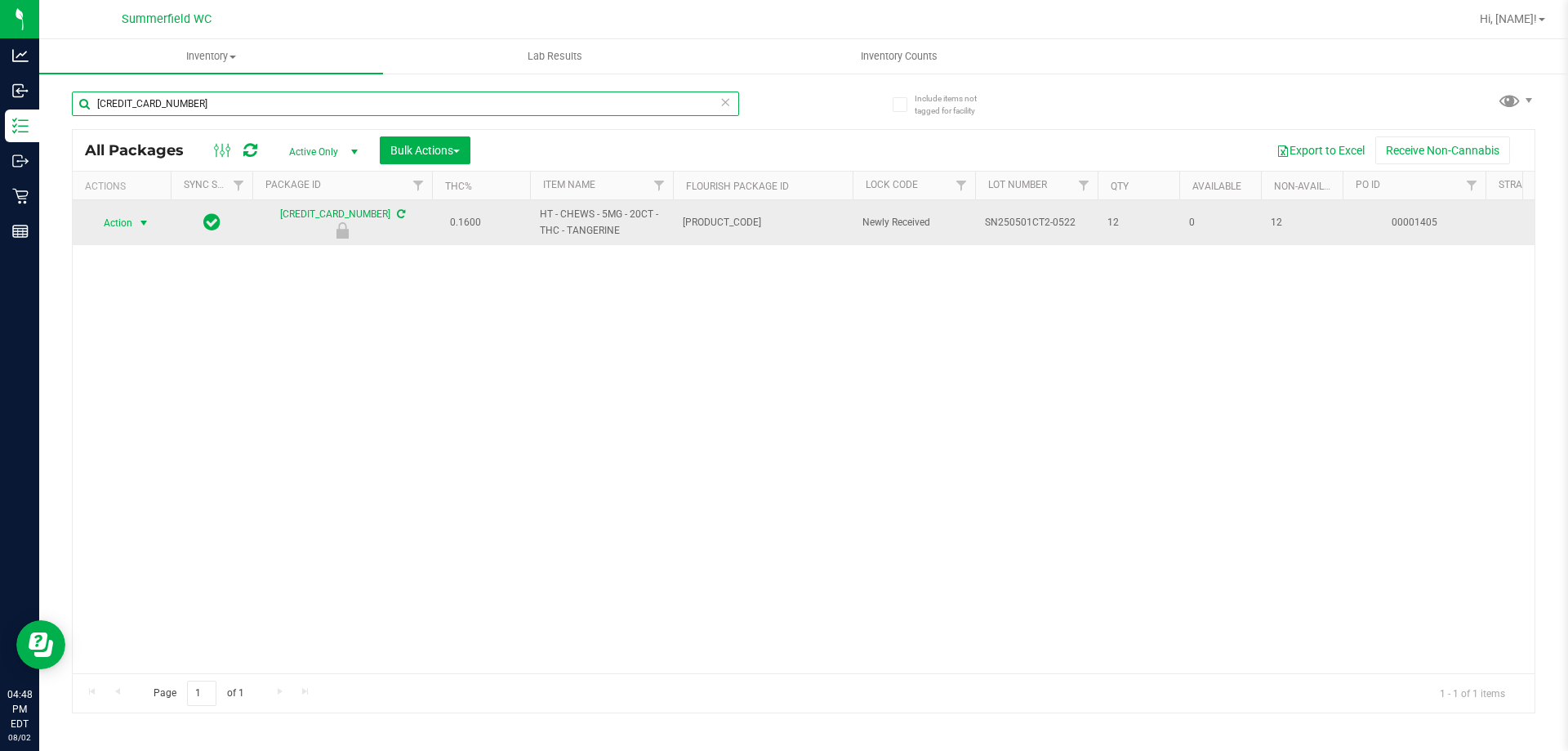 type on "[CREDIT_CARD_NUMBER]" 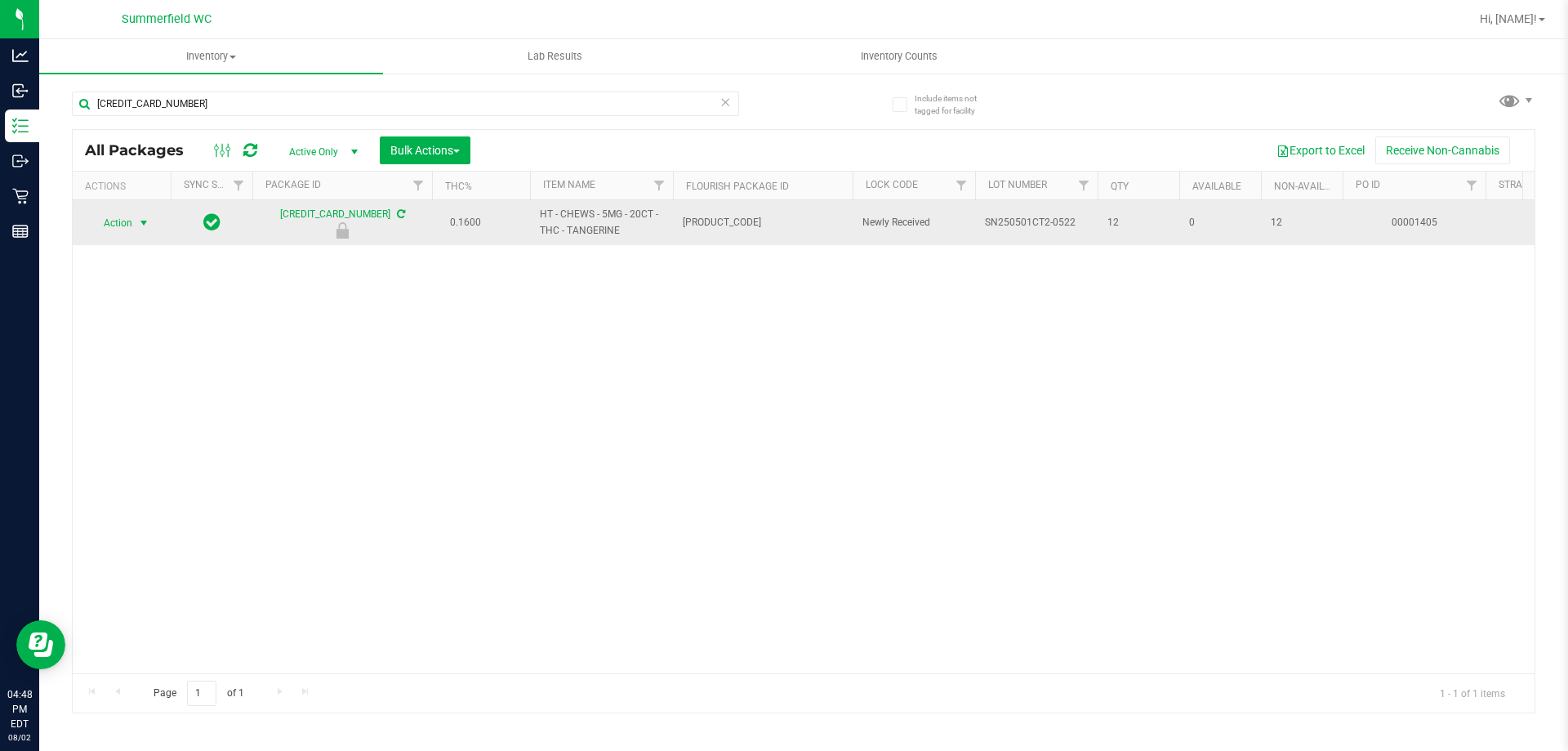 click on "Action" at bounding box center (111, 223) 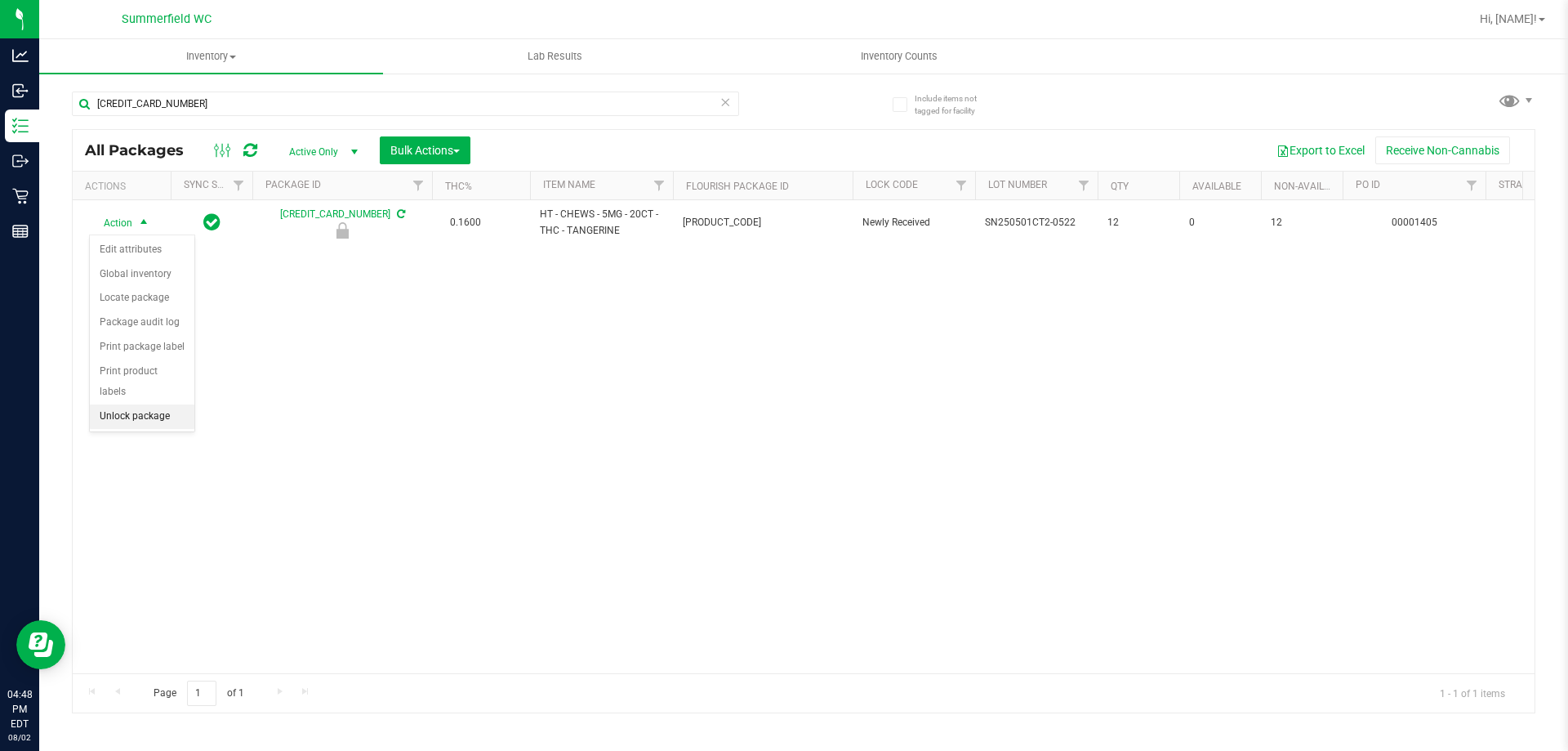 click on "Unlock package" at bounding box center [142, 417] 